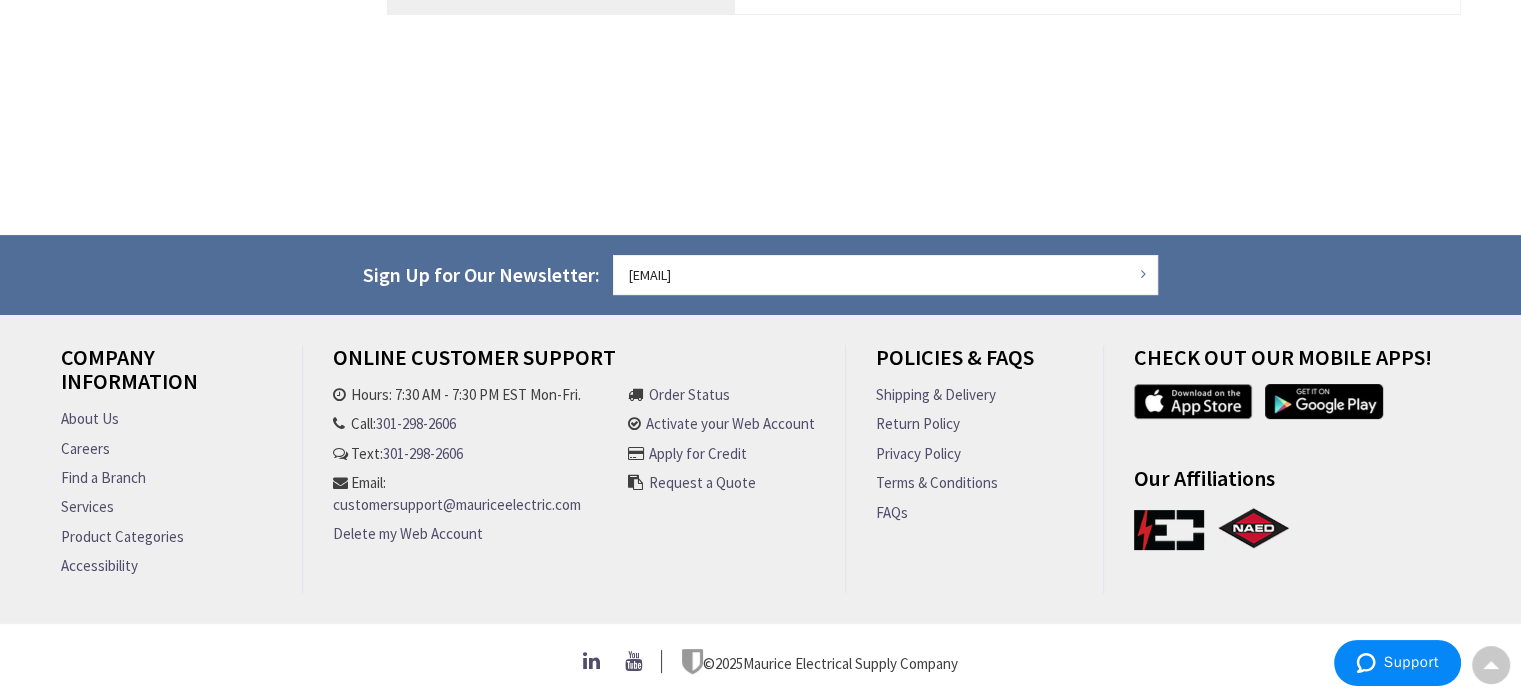 scroll, scrollTop: 0, scrollLeft: 0, axis: both 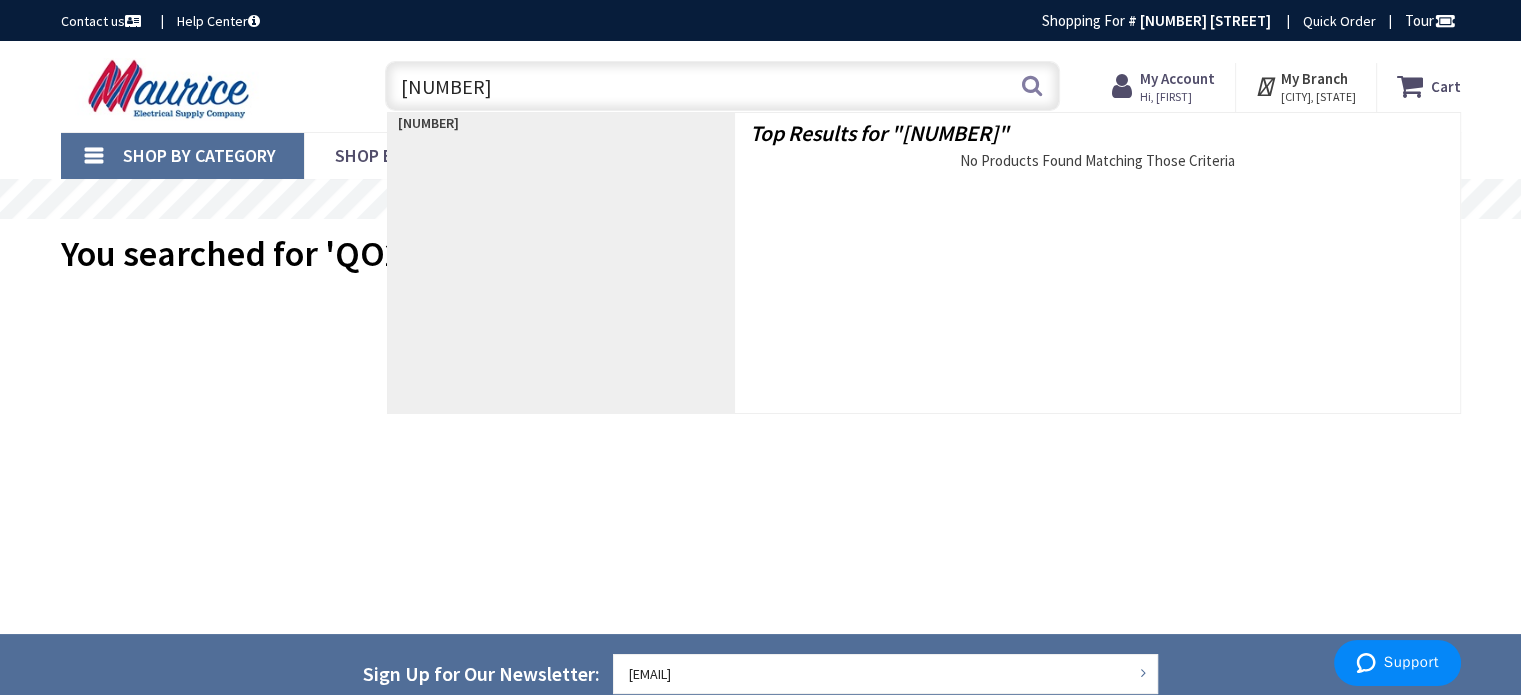 click on "[NUMBER]" at bounding box center [722, 86] 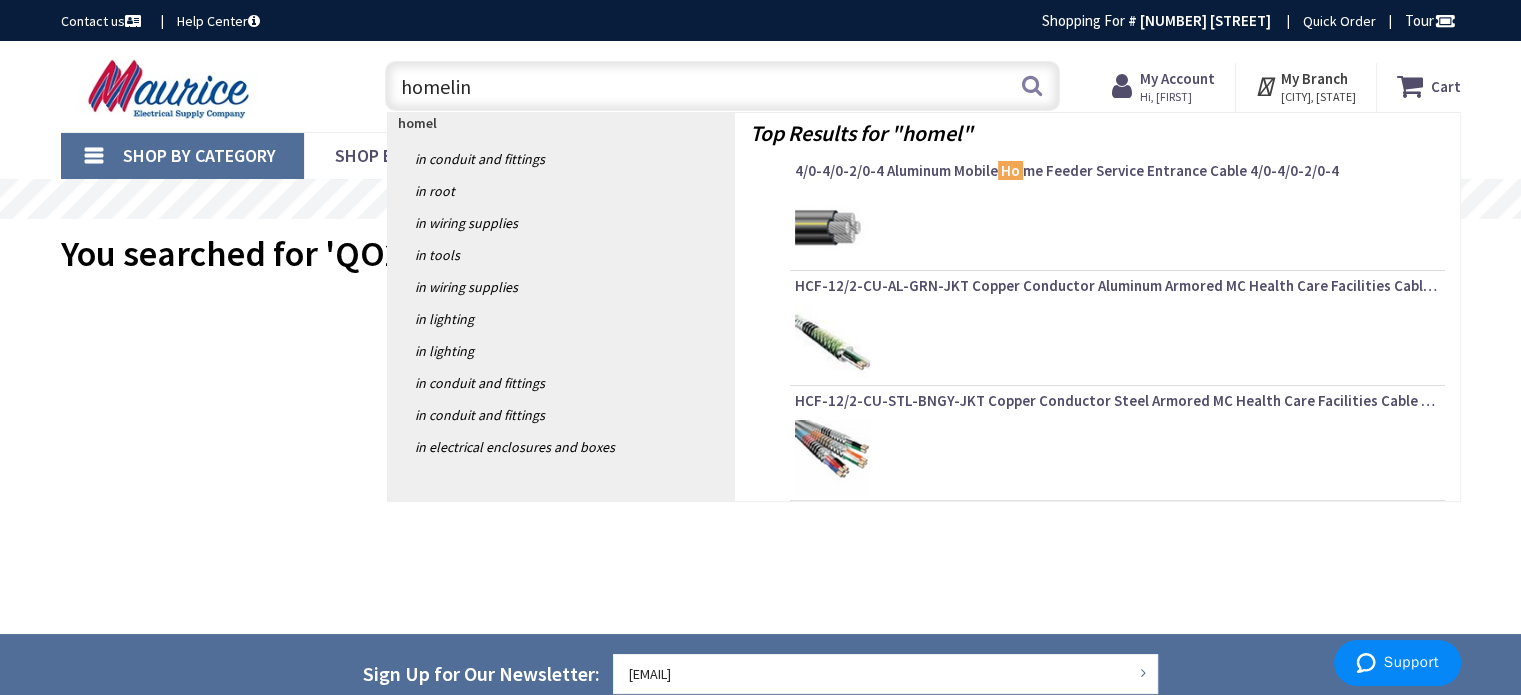 type on "homeline" 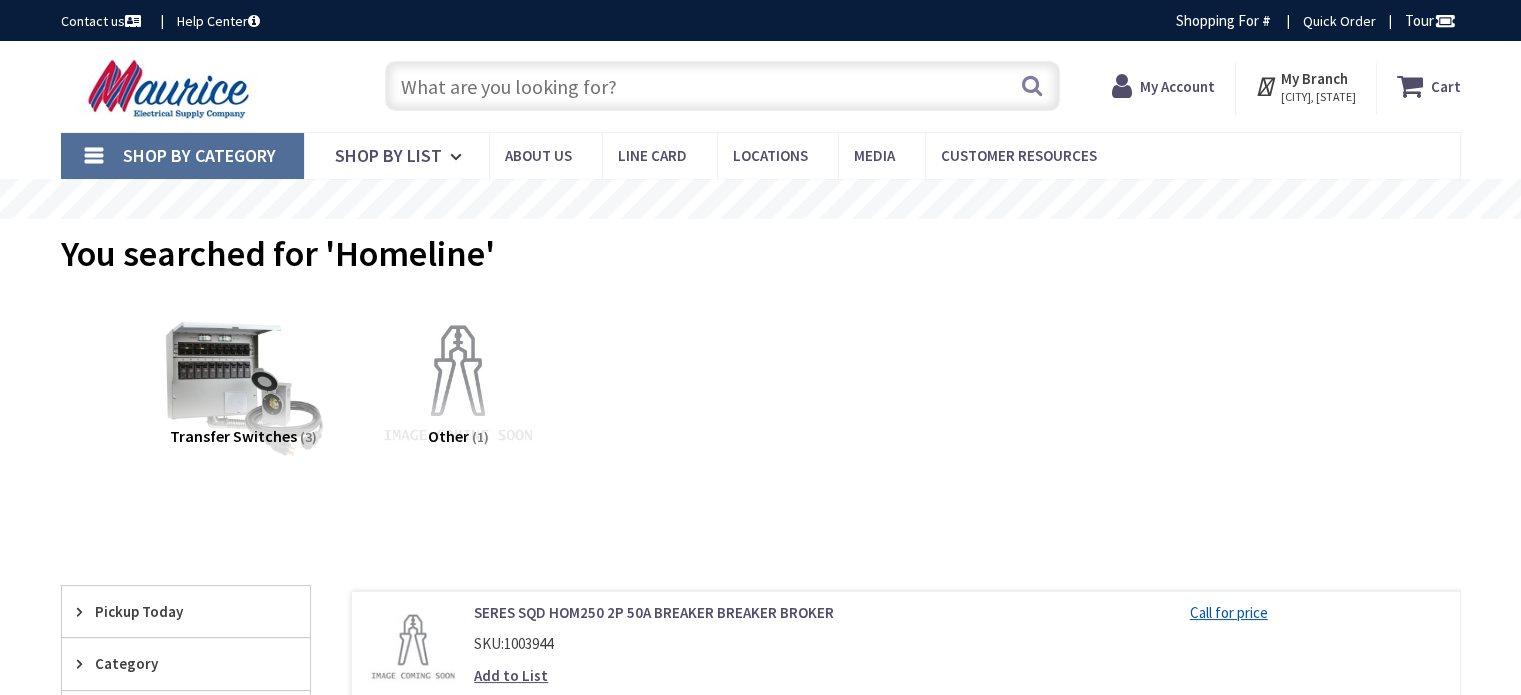 scroll, scrollTop: 500, scrollLeft: 0, axis: vertical 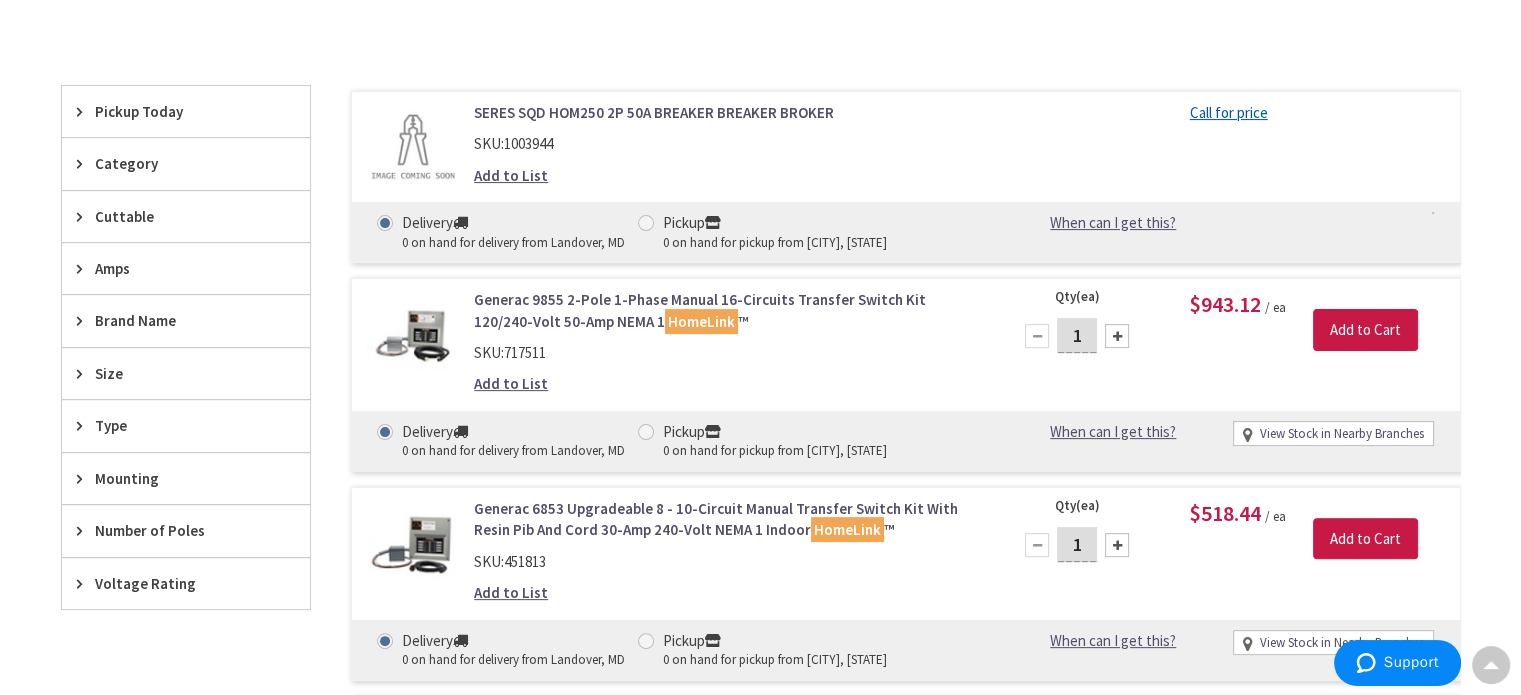 click at bounding box center [84, 163] 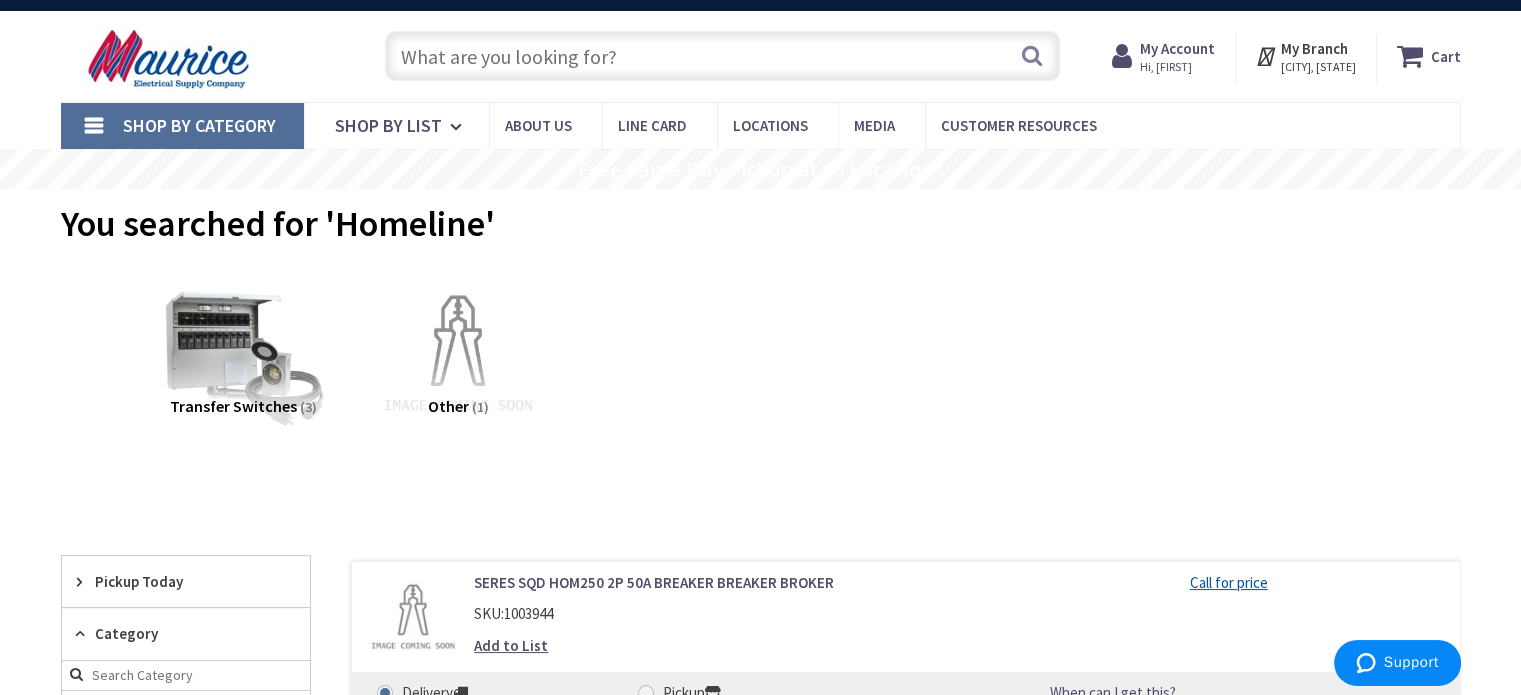 scroll, scrollTop: 0, scrollLeft: 0, axis: both 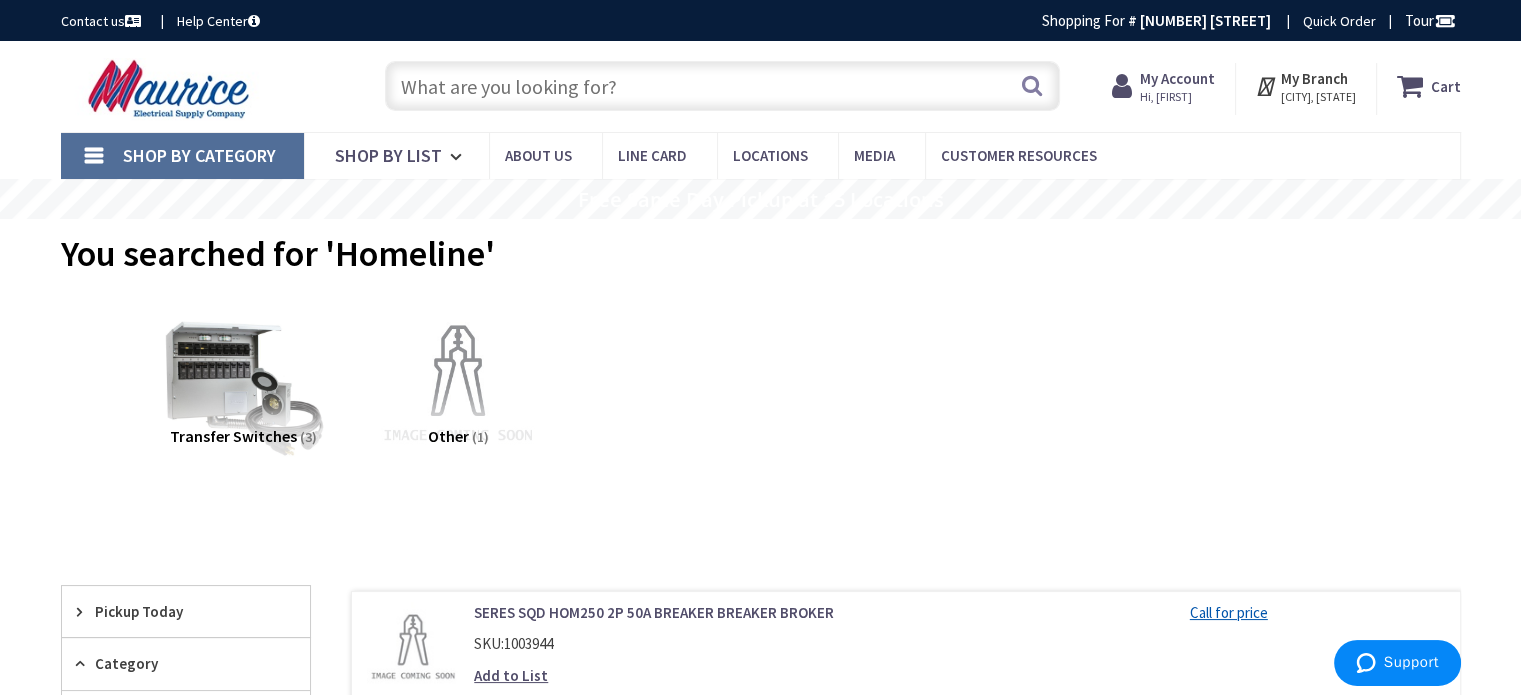 click at bounding box center (722, 86) 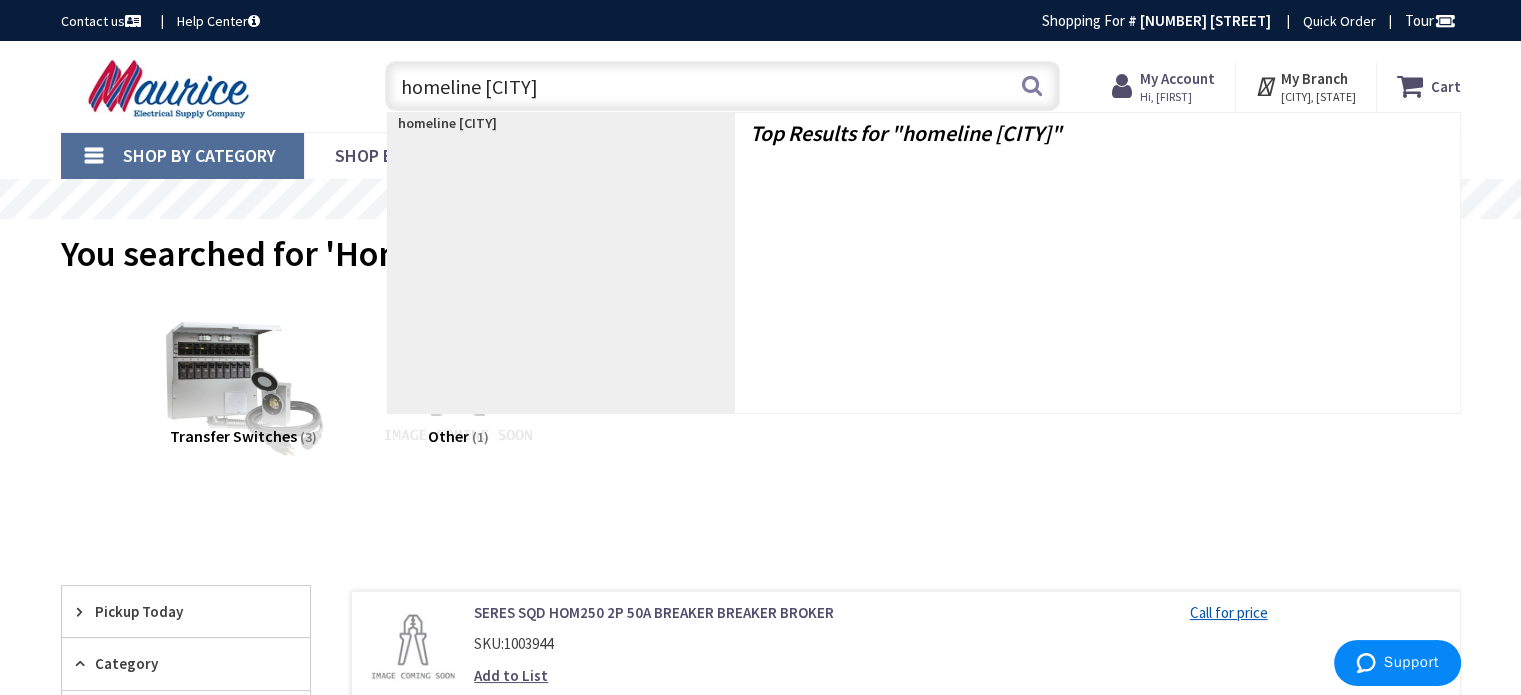 type on "homeline breaker" 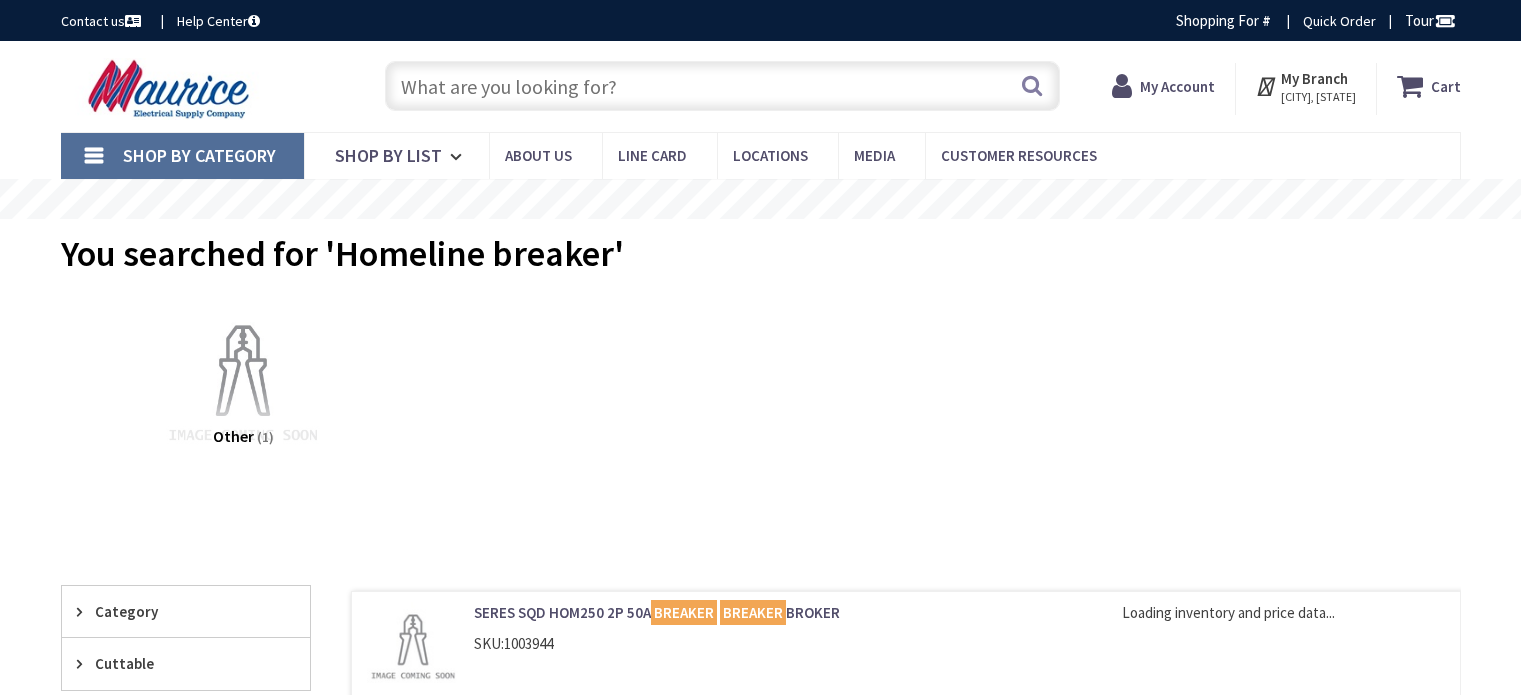 scroll, scrollTop: 0, scrollLeft: 0, axis: both 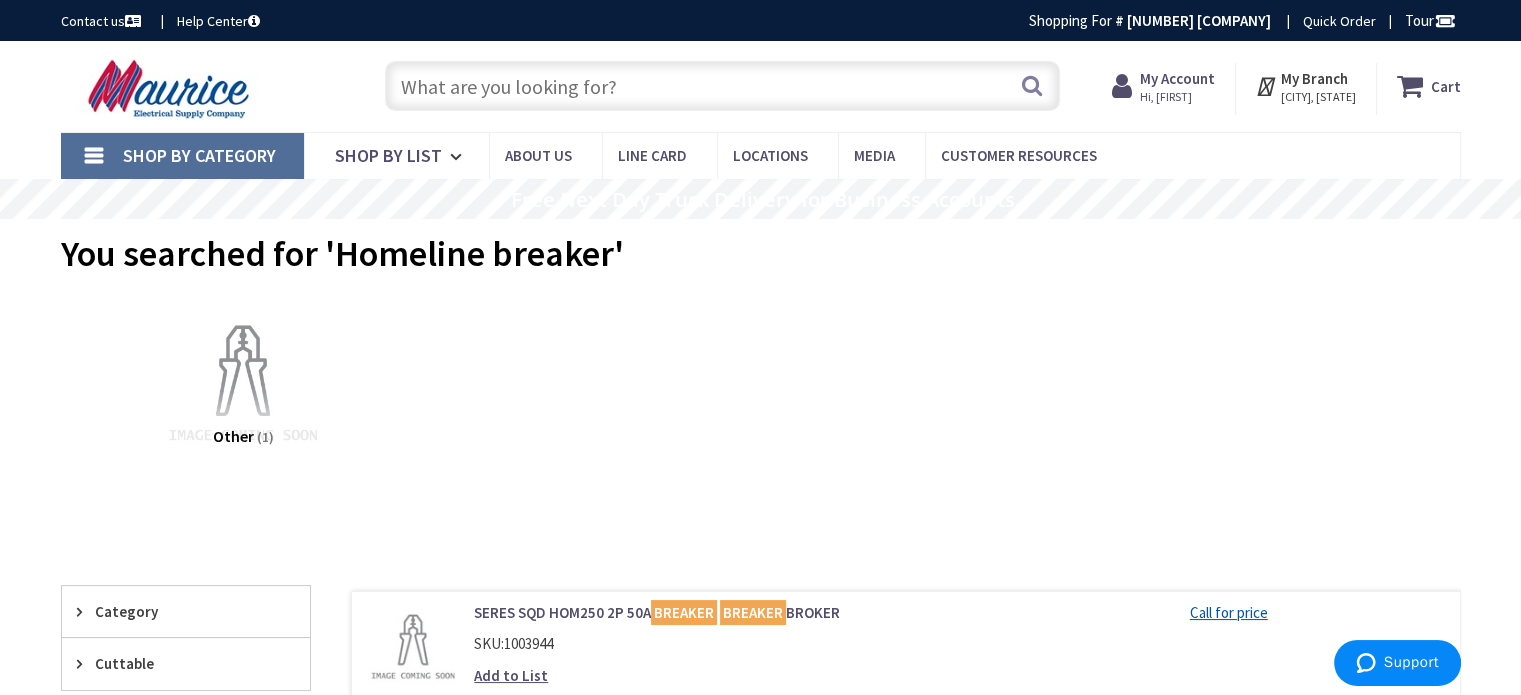 click at bounding box center [722, 86] 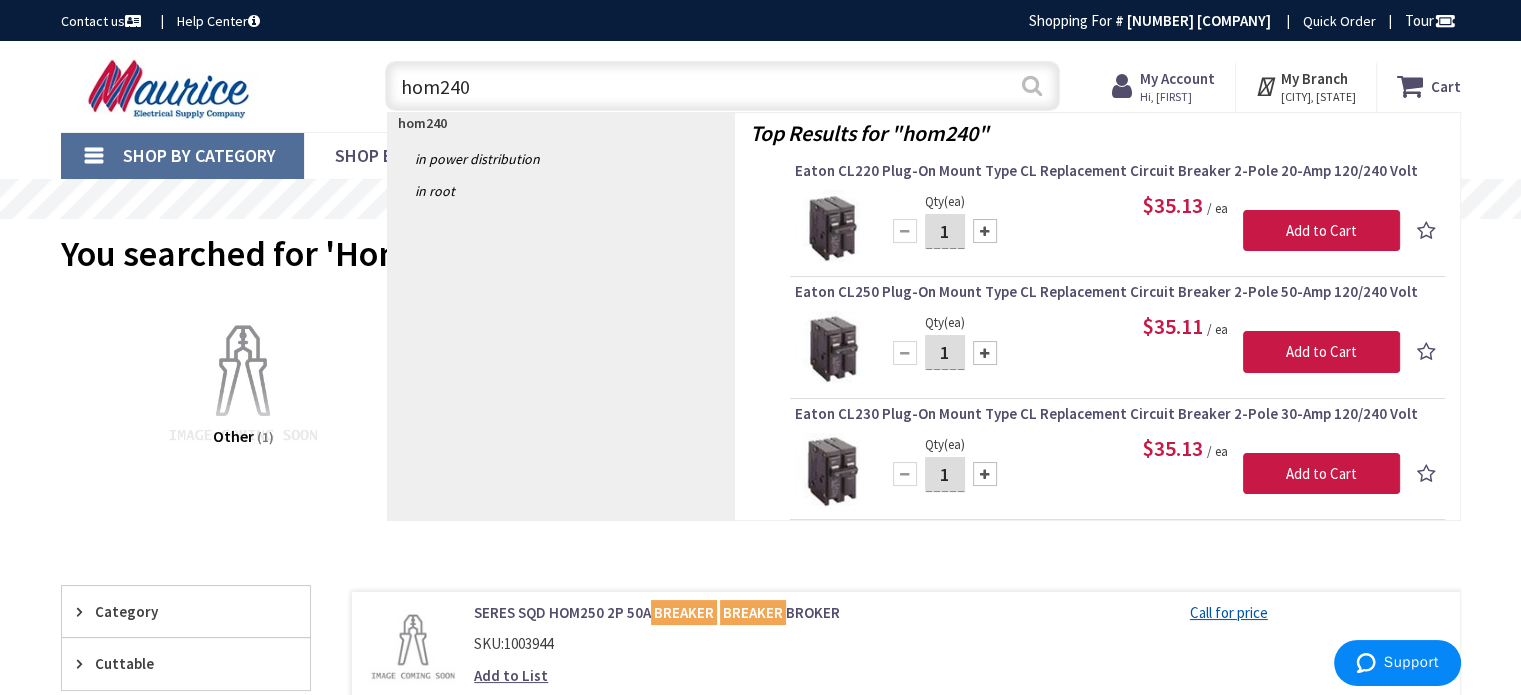 type on "hom240" 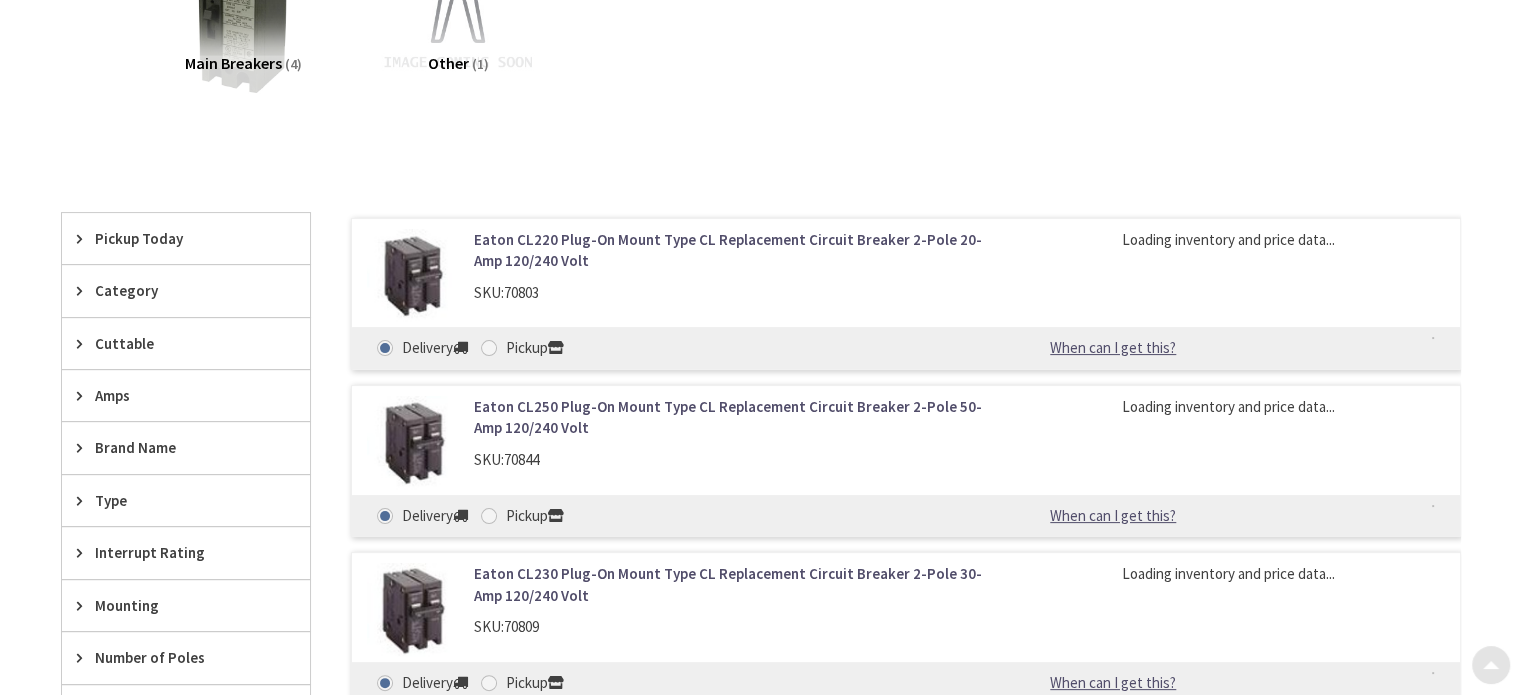 scroll, scrollTop: 400, scrollLeft: 0, axis: vertical 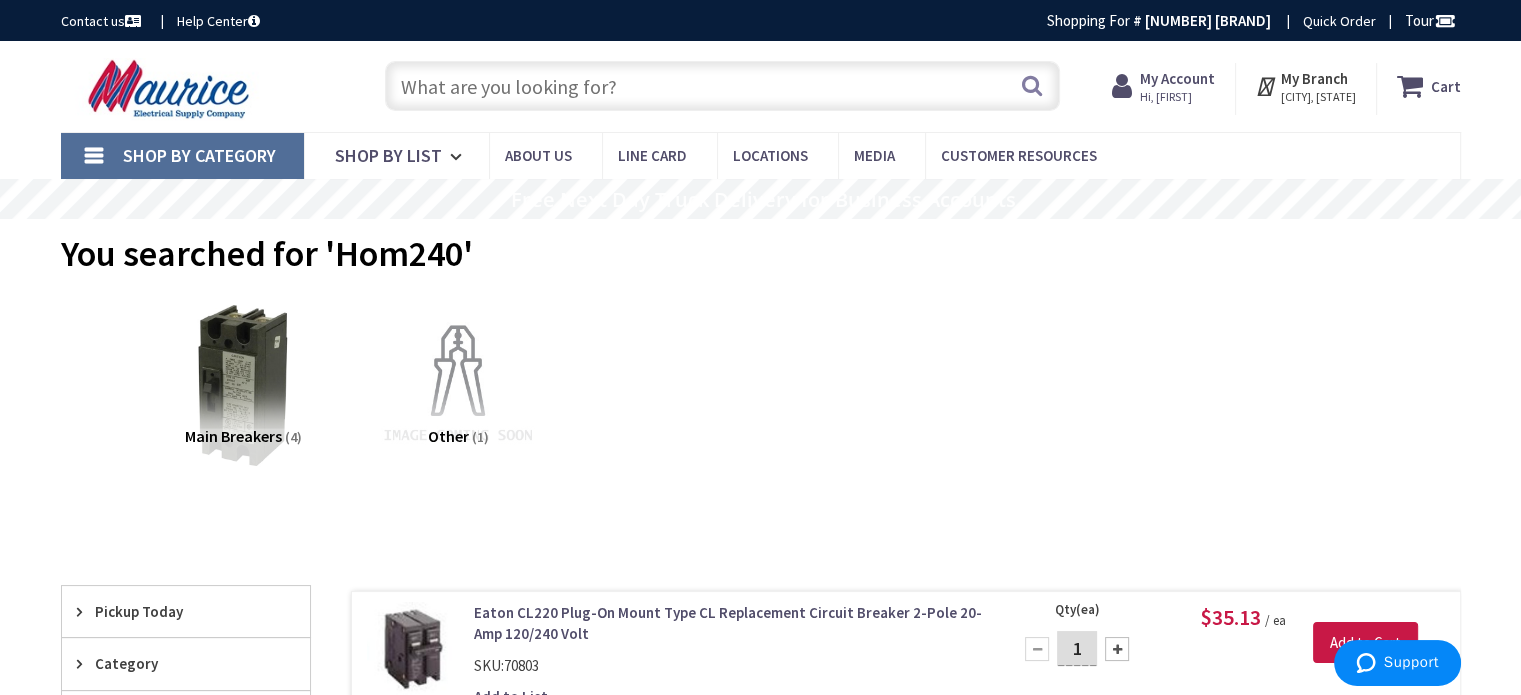 click at bounding box center [722, 86] 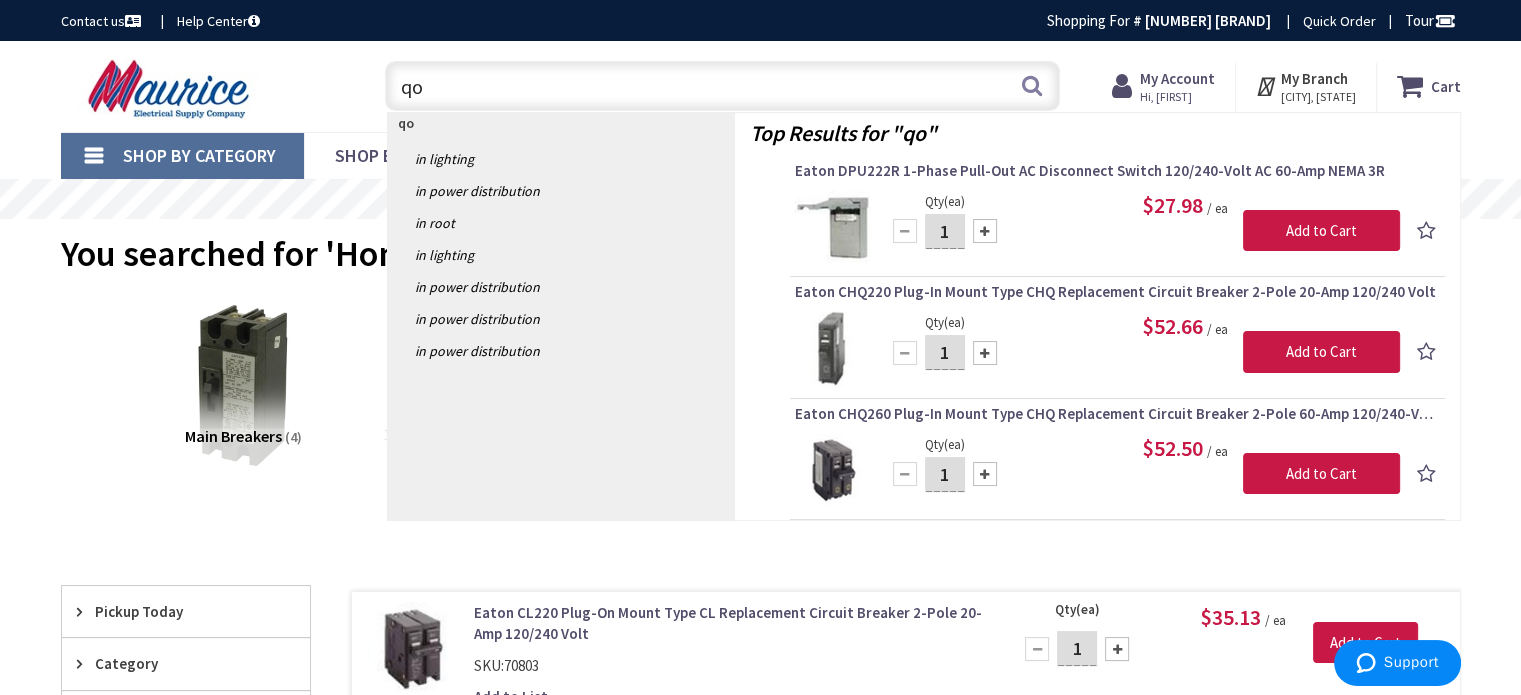 type on "q" 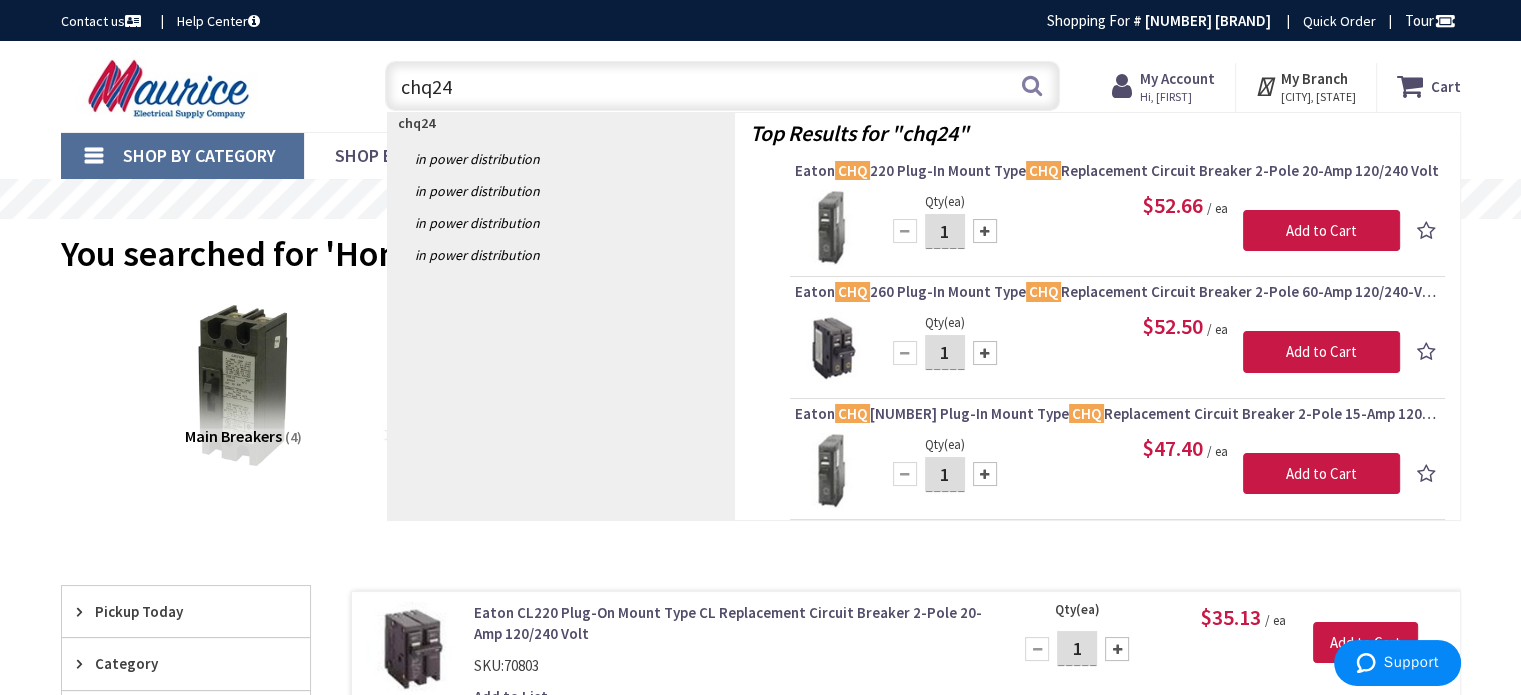 type on "chq240" 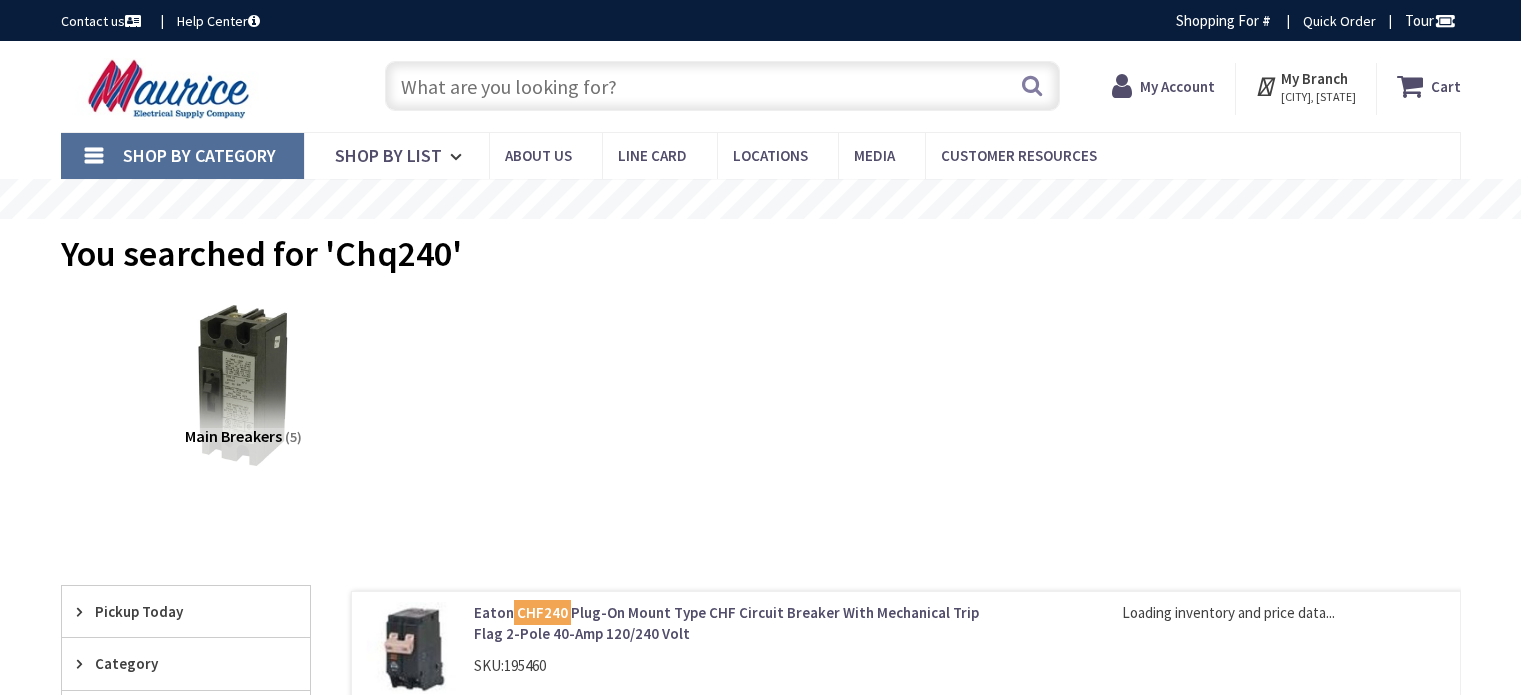 scroll, scrollTop: 0, scrollLeft: 0, axis: both 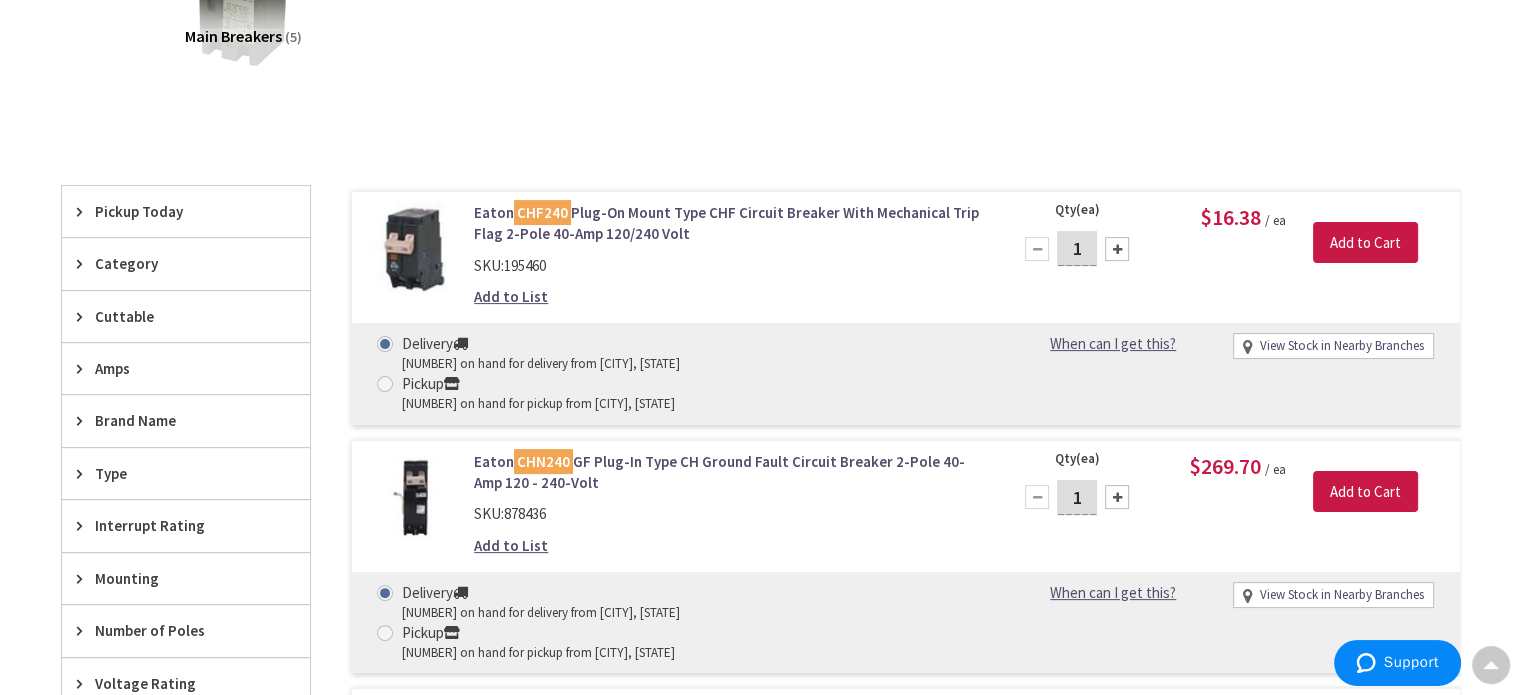 click on "Eaton  CHF240  Plug-On Mount Type CHF Circuit Breaker With Mechanical Trip Flag 2-Pole 40-Amp 120/240 Volt" at bounding box center (728, 223) 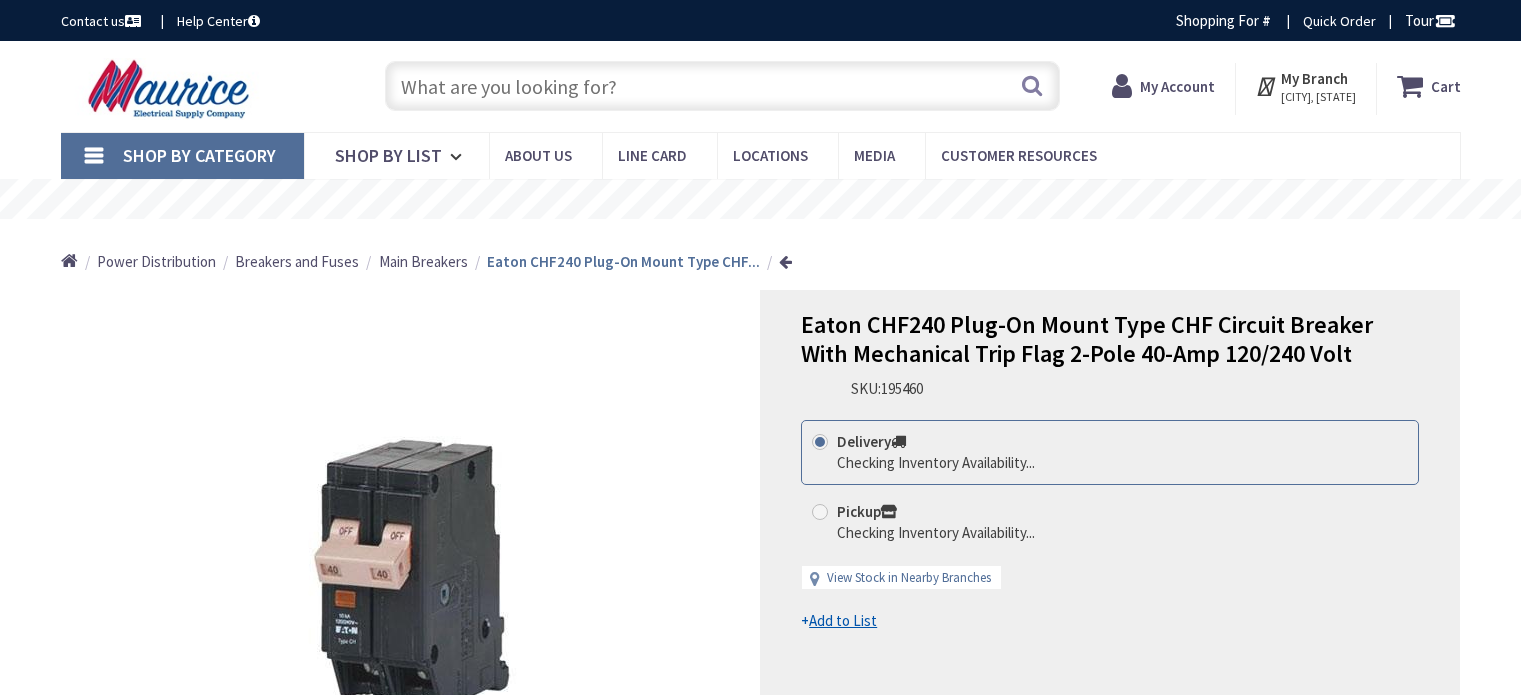 scroll, scrollTop: 0, scrollLeft: 0, axis: both 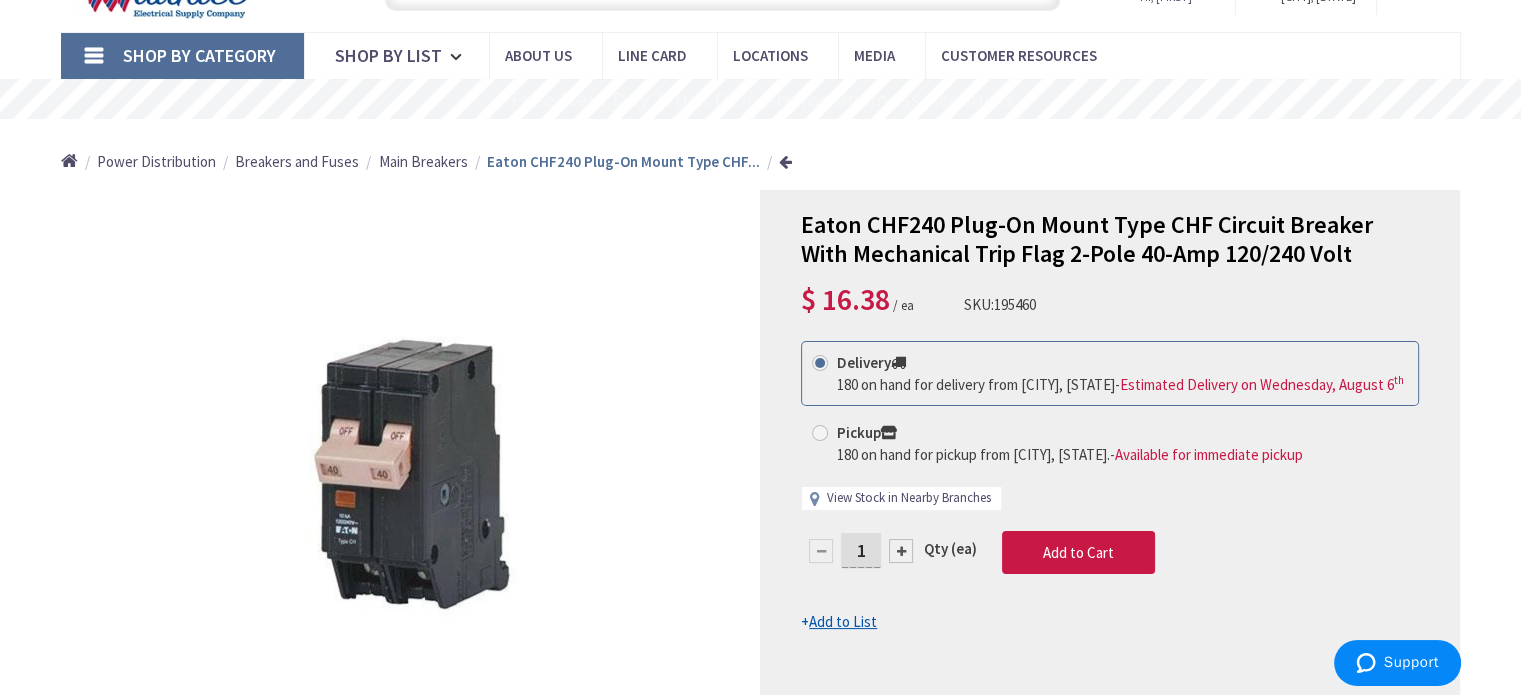 click on "View Stock in Nearby Branches" at bounding box center [909, 498] 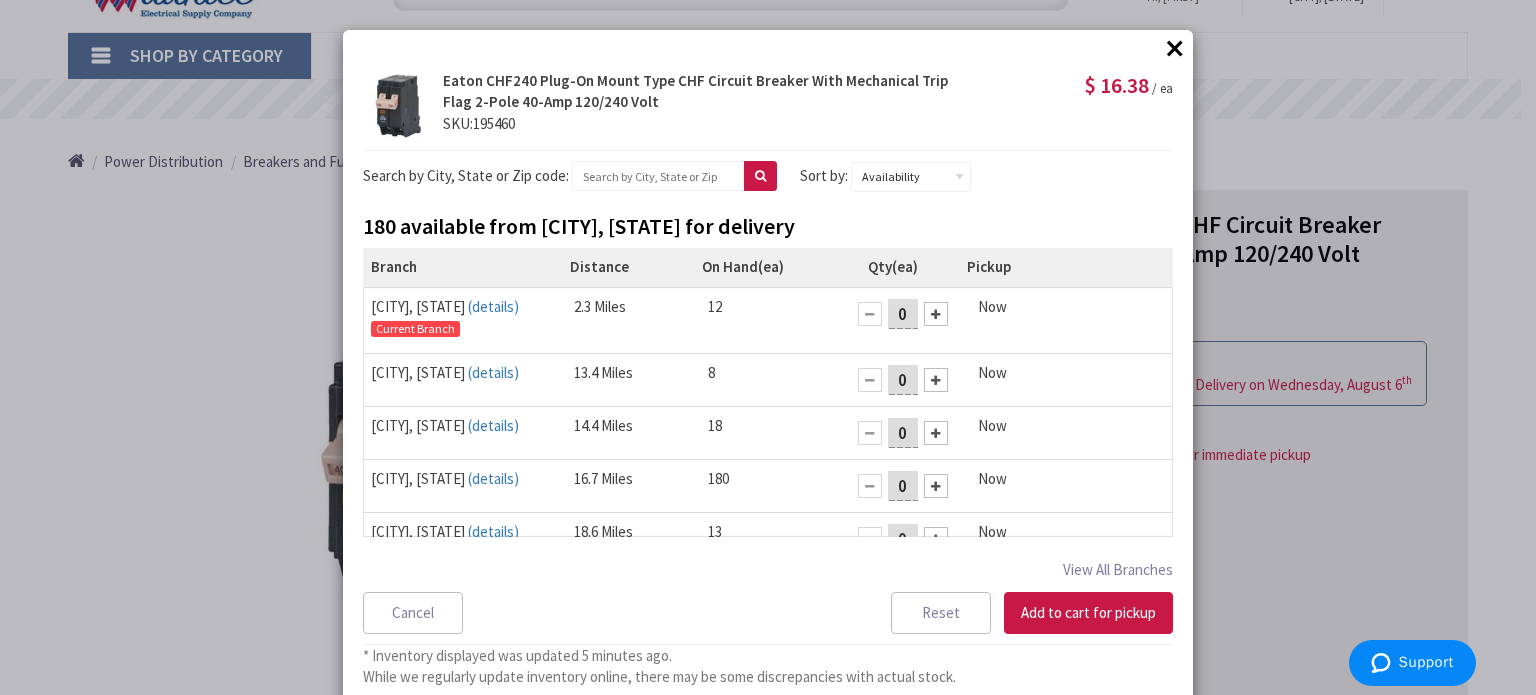 click on "0" at bounding box center (903, 314) 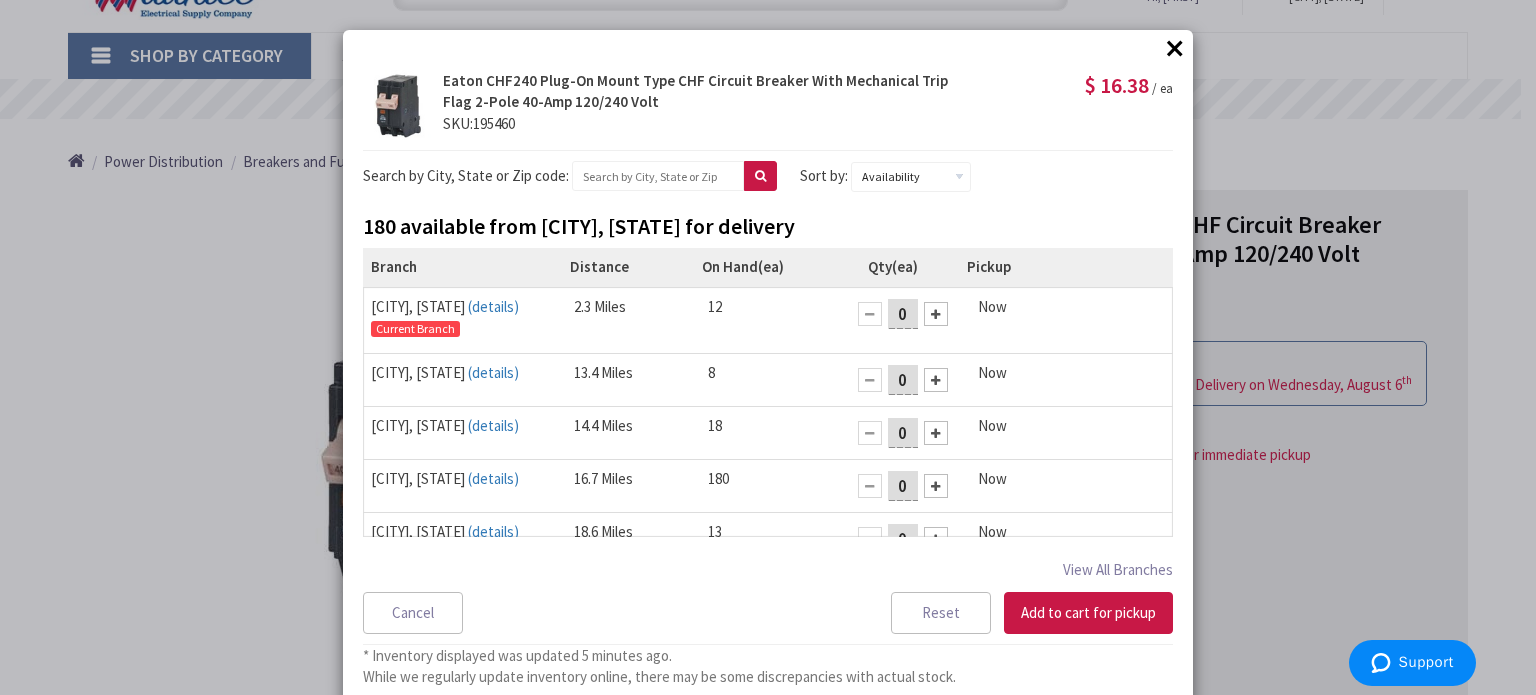 click at bounding box center [936, 314] 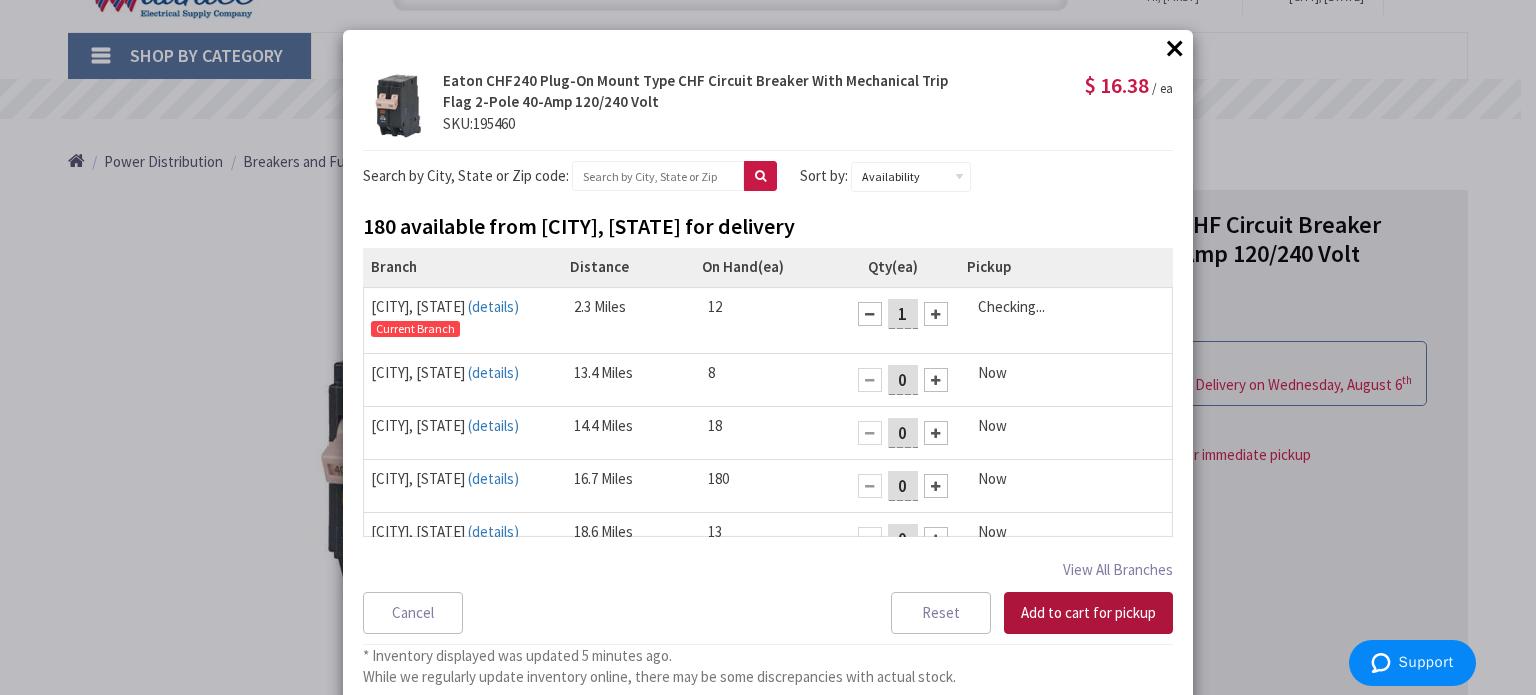 click on "Add to cart for pickup" at bounding box center [1088, 613] 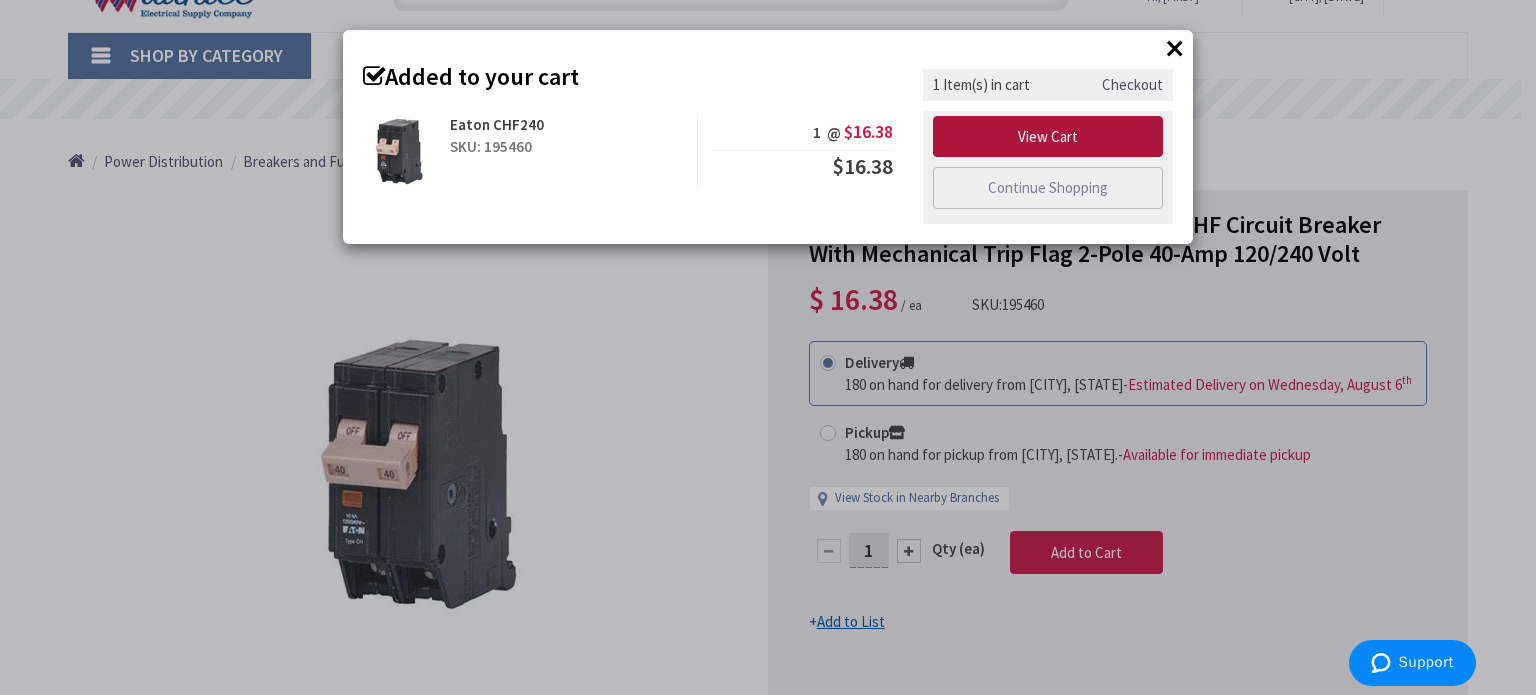click on "View Cart" at bounding box center (1048, 137) 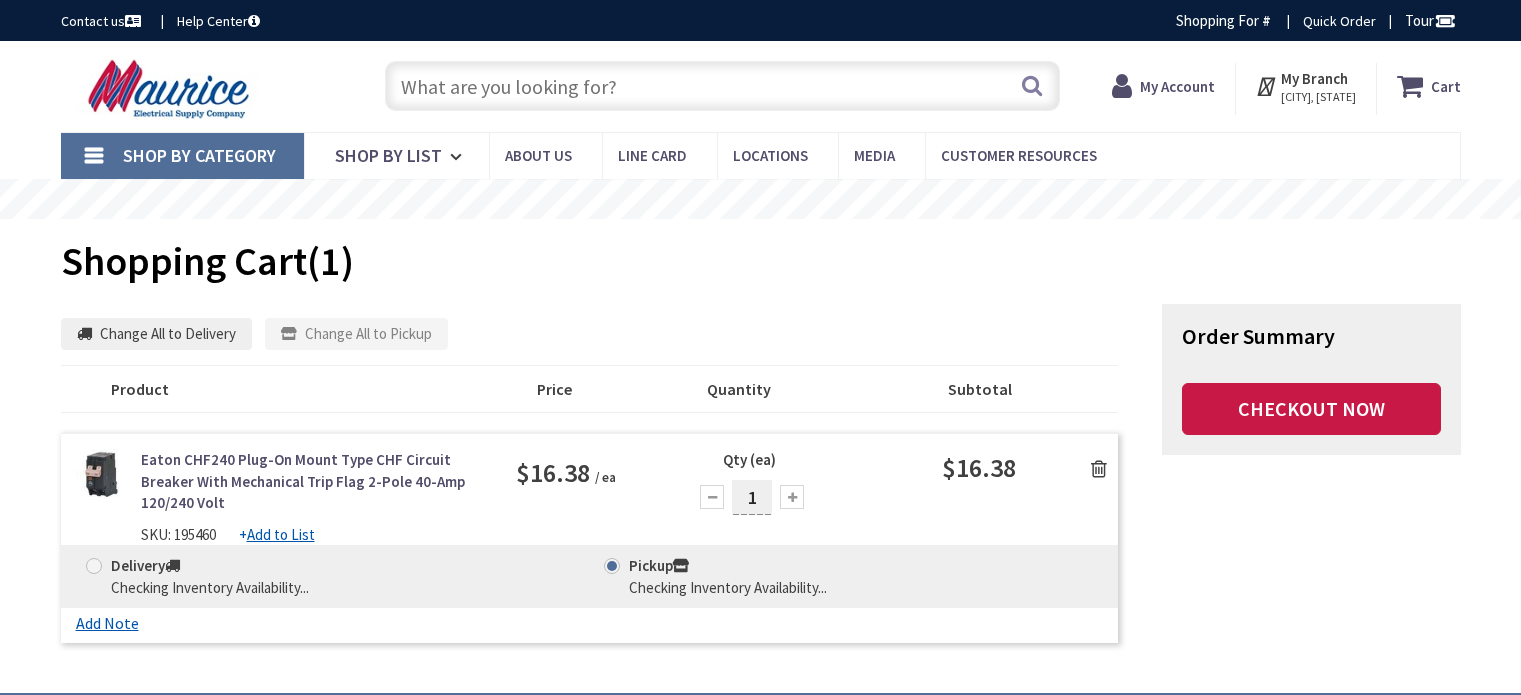 scroll, scrollTop: 0, scrollLeft: 0, axis: both 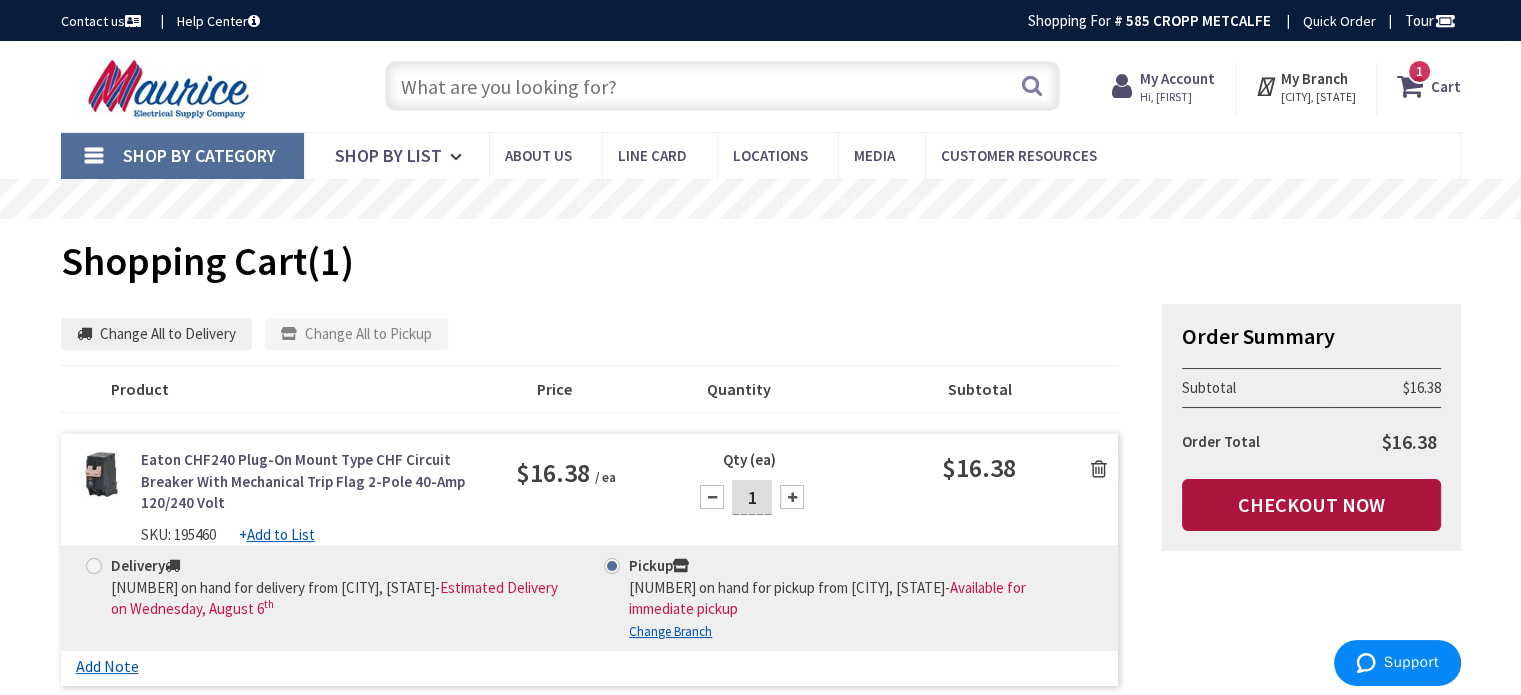 click on "Checkout Now" at bounding box center [1311, 505] 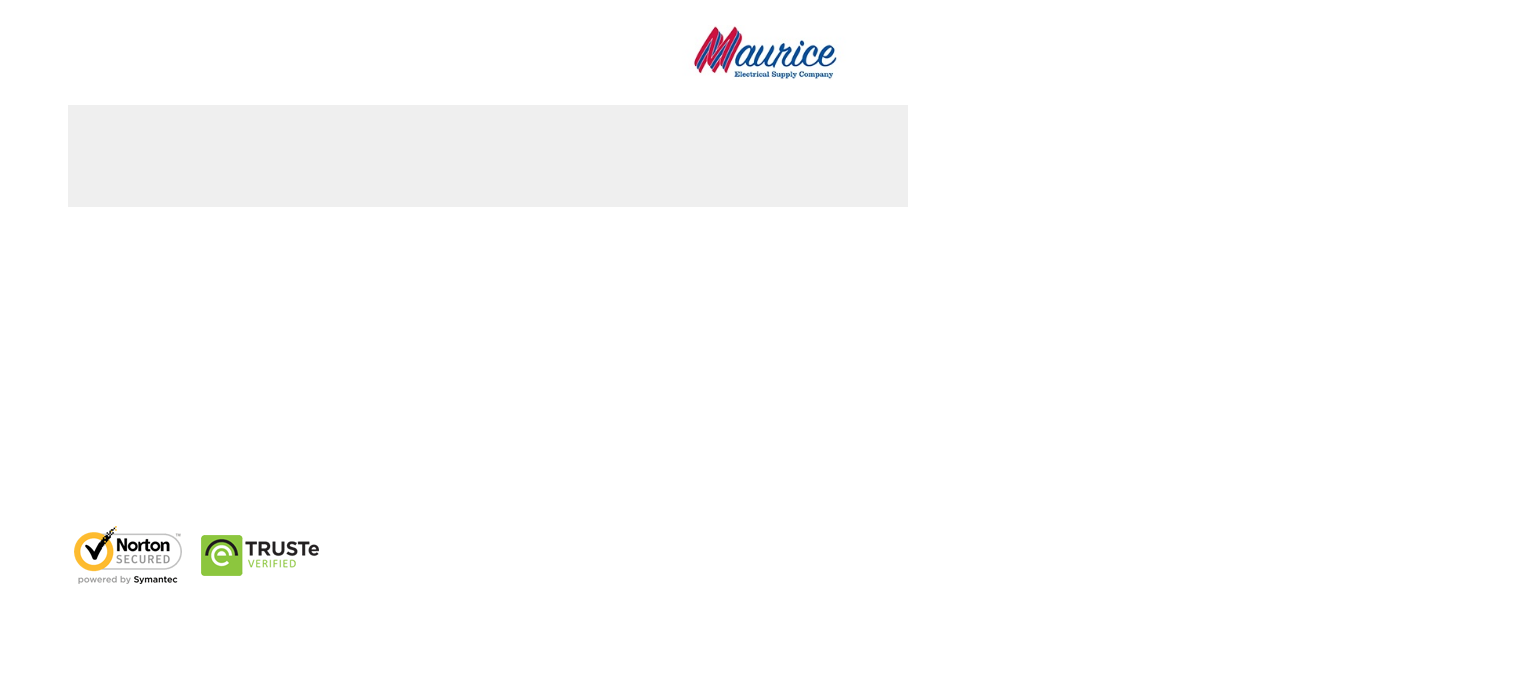 scroll, scrollTop: 0, scrollLeft: 0, axis: both 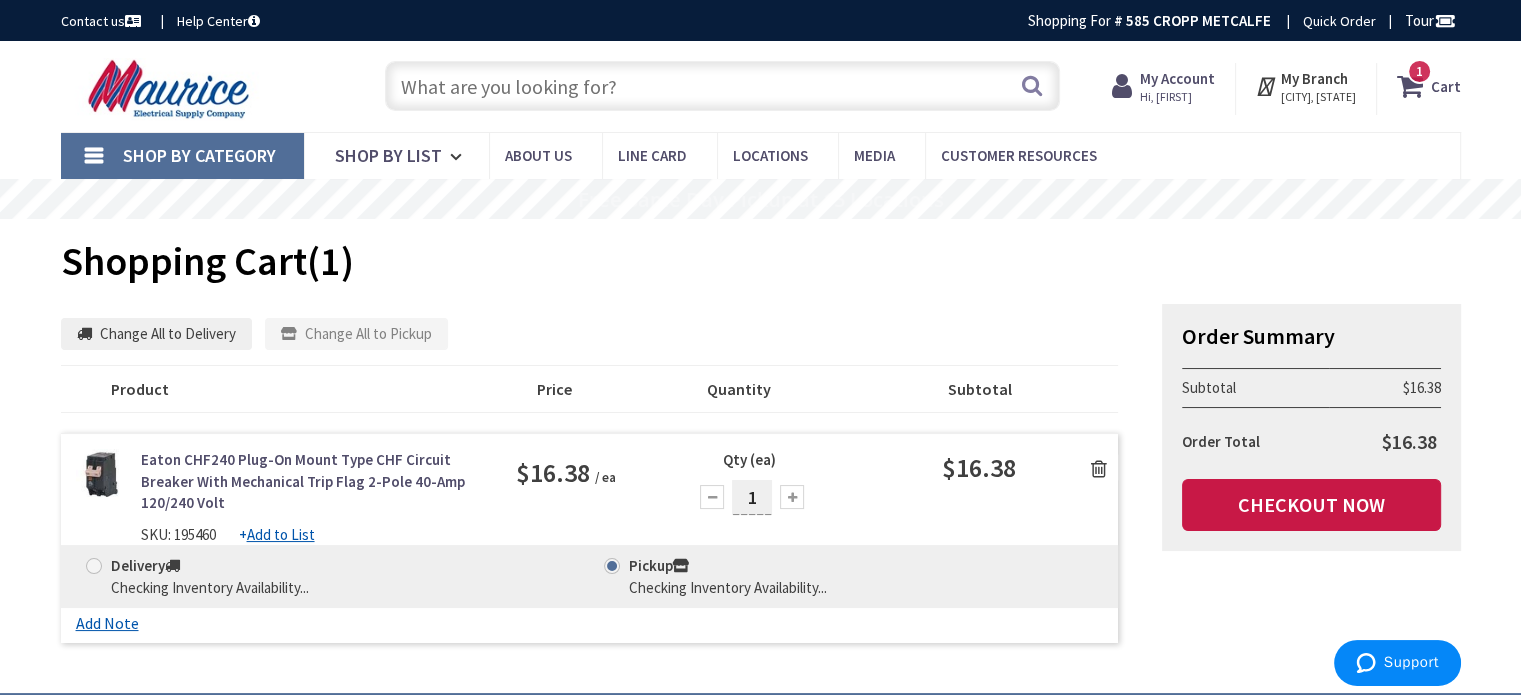 click at bounding box center (722, 86) 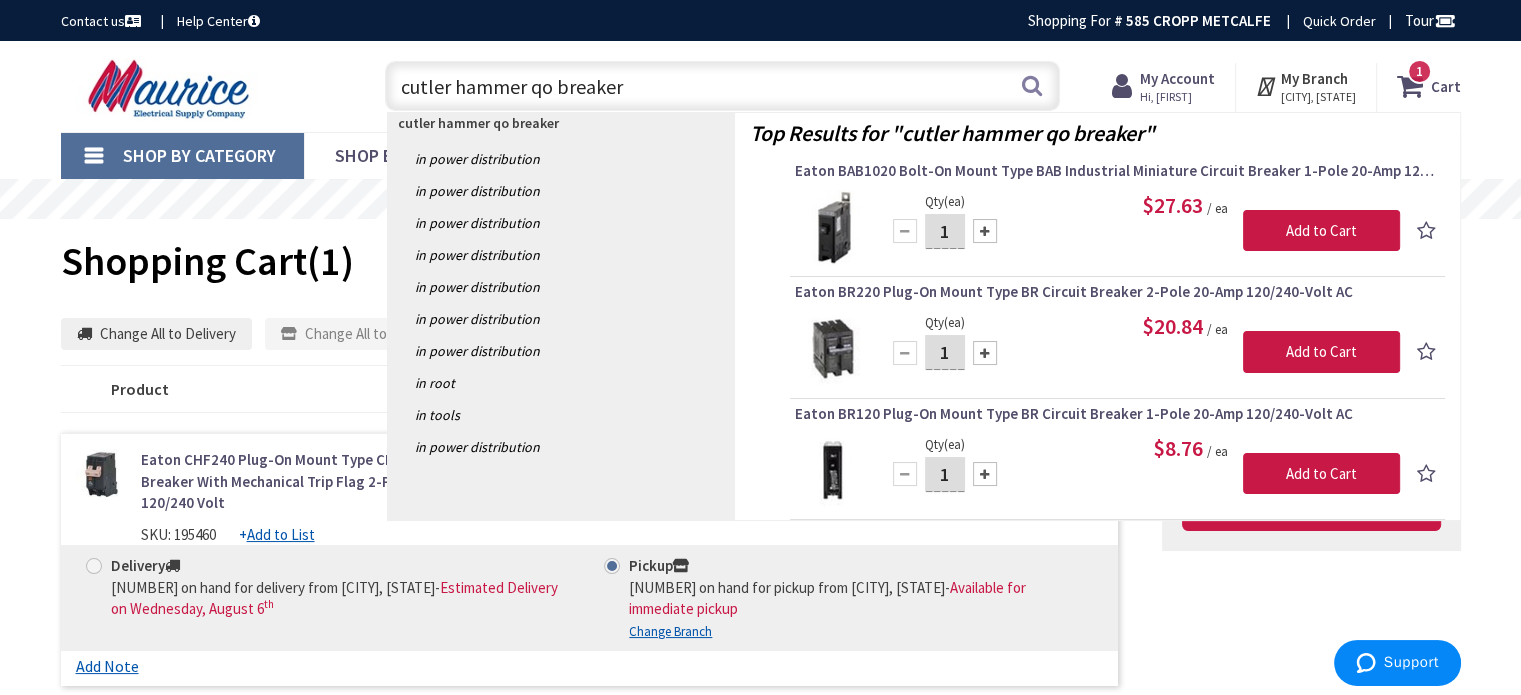 type on "cutler hammer qo breakers" 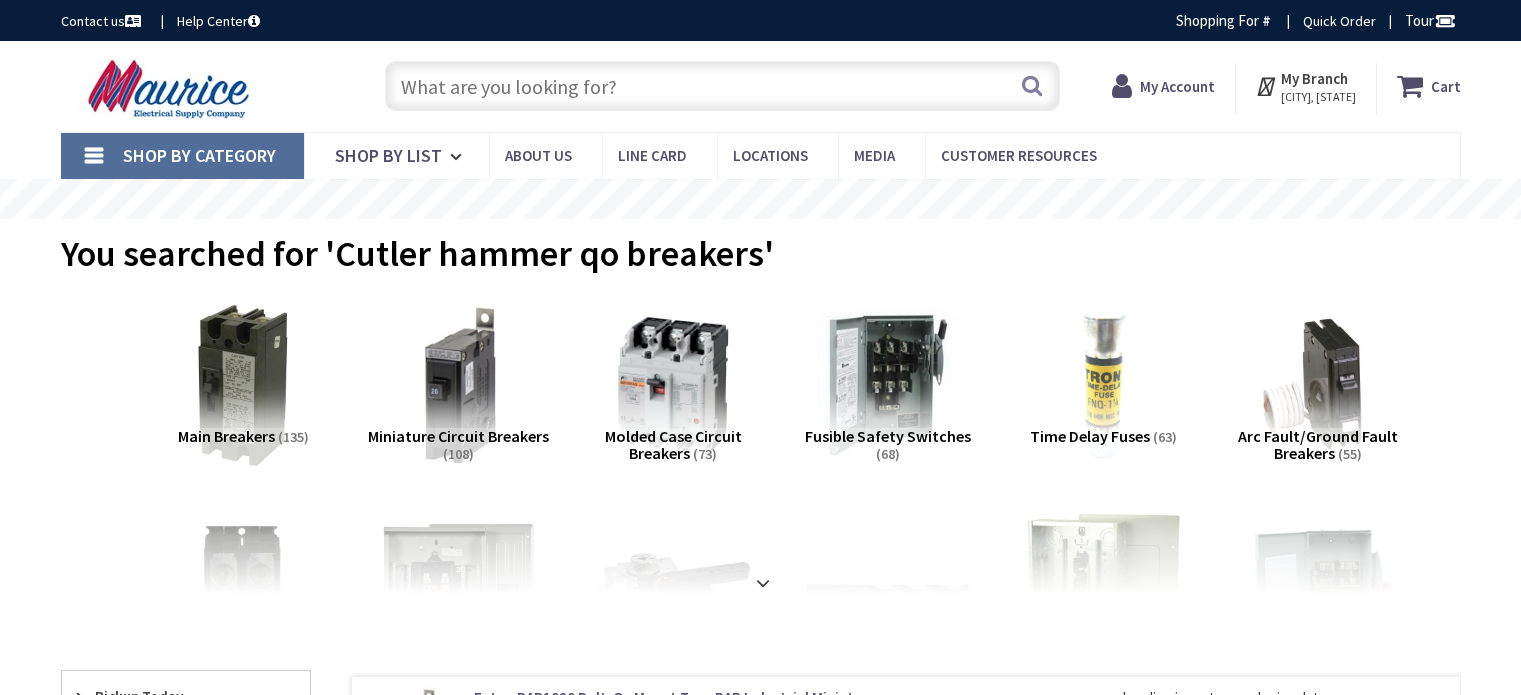 scroll, scrollTop: 0, scrollLeft: 0, axis: both 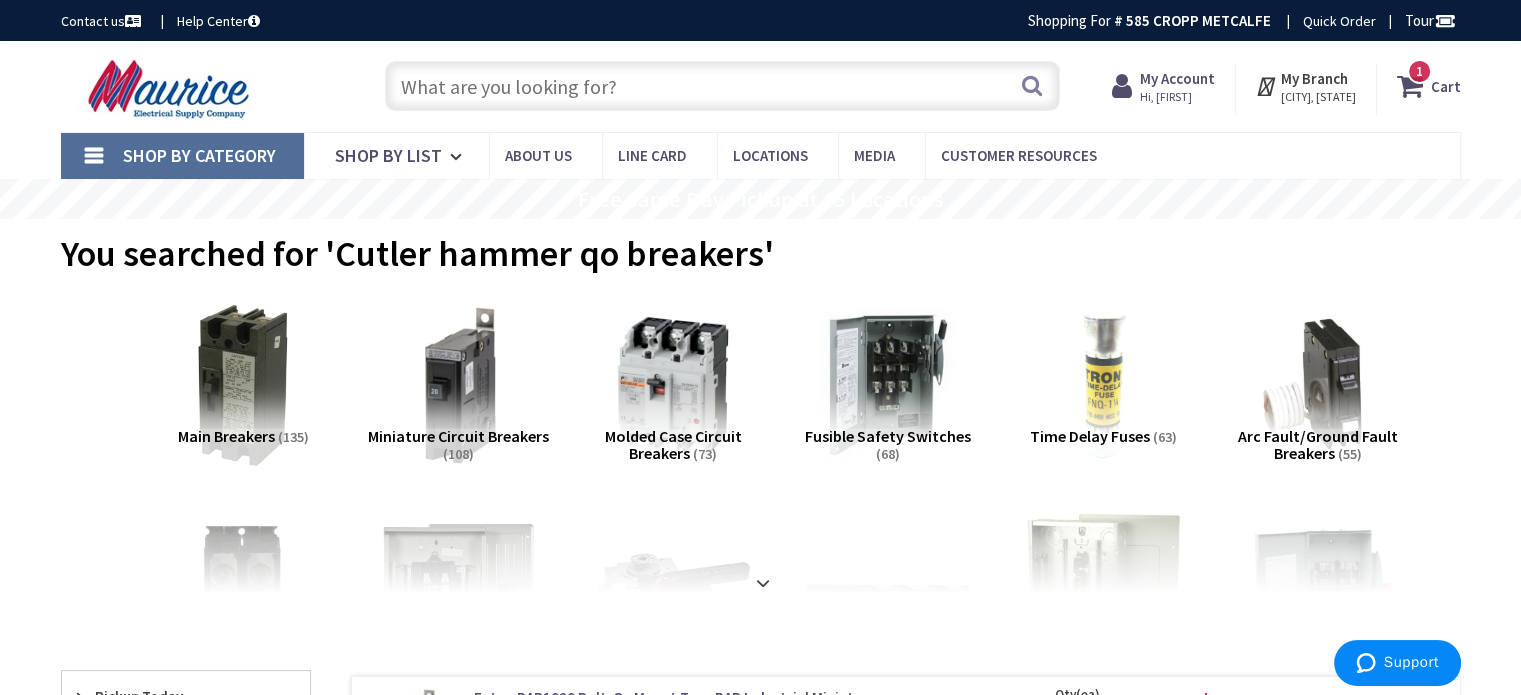 click at bounding box center (722, 86) 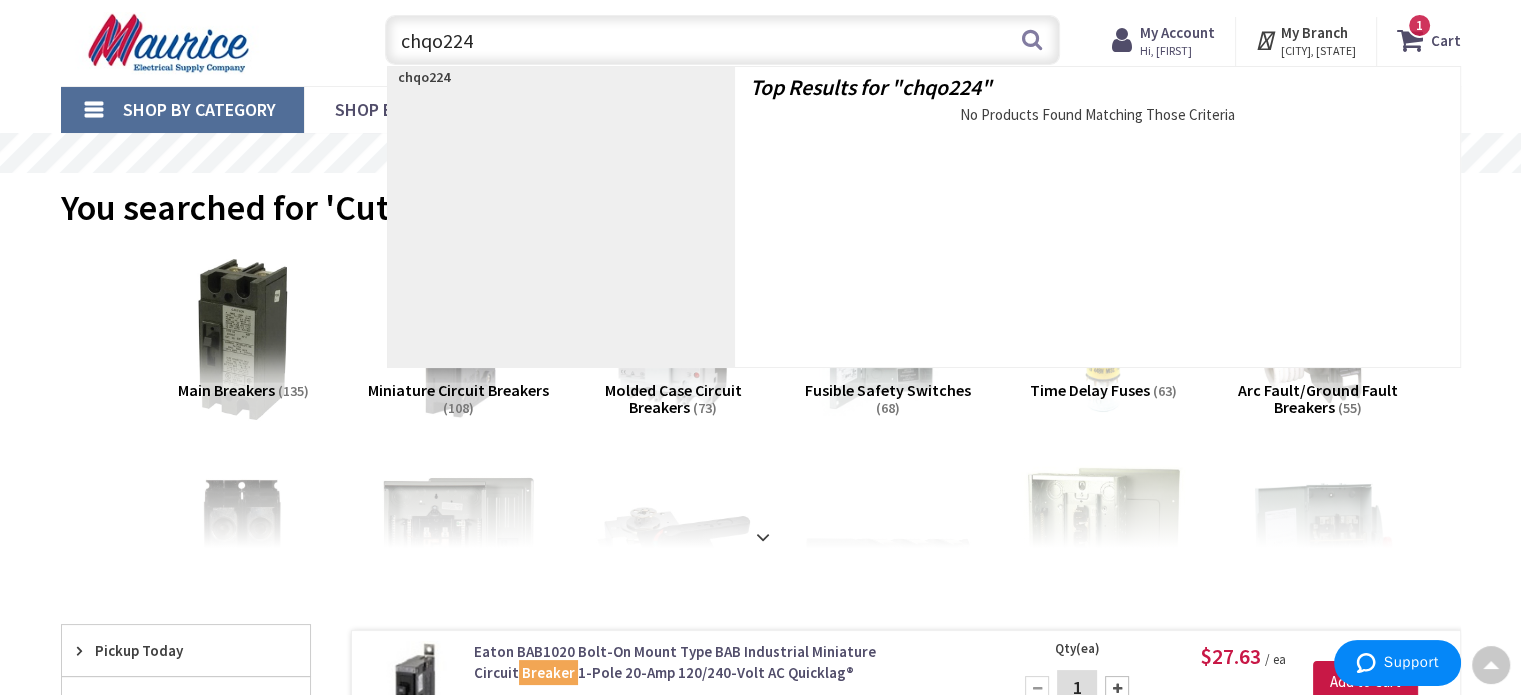 scroll, scrollTop: 0, scrollLeft: 0, axis: both 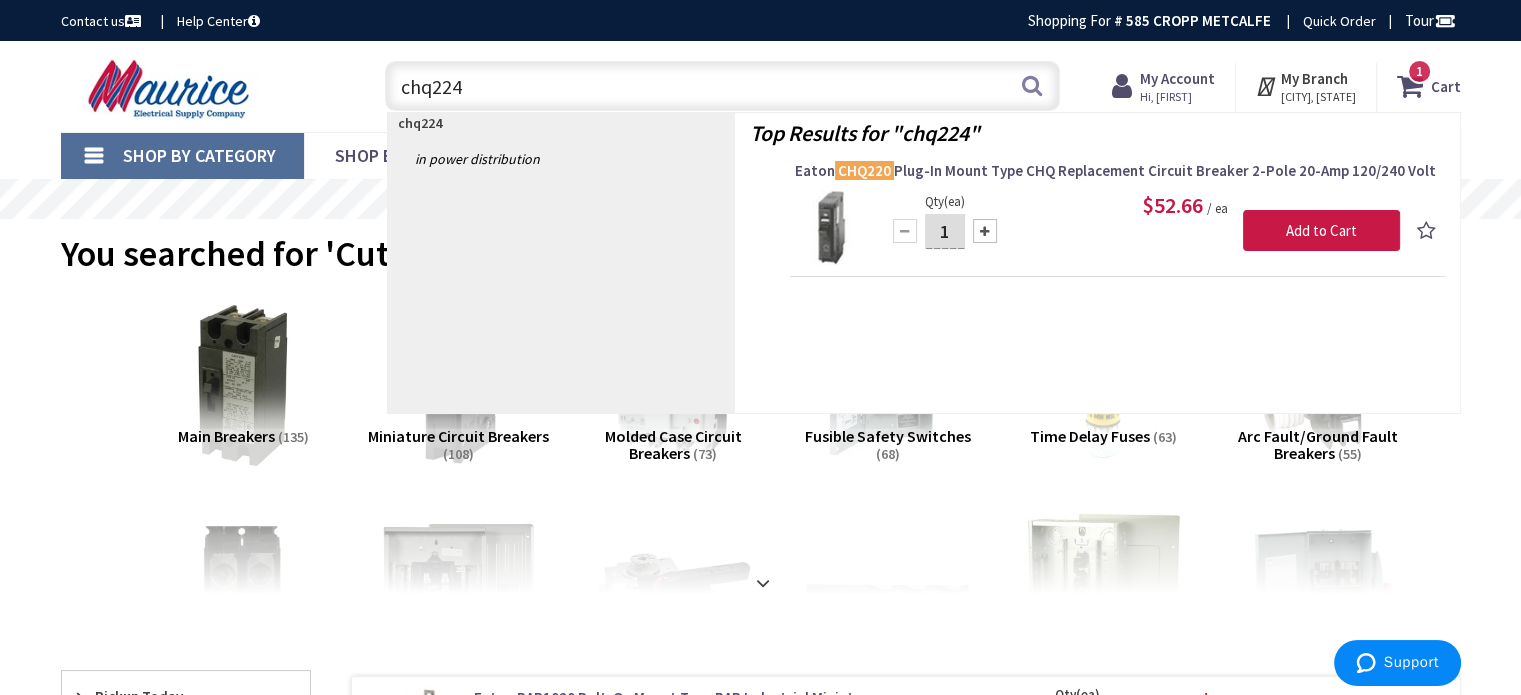 click on "chq224" at bounding box center (722, 86) 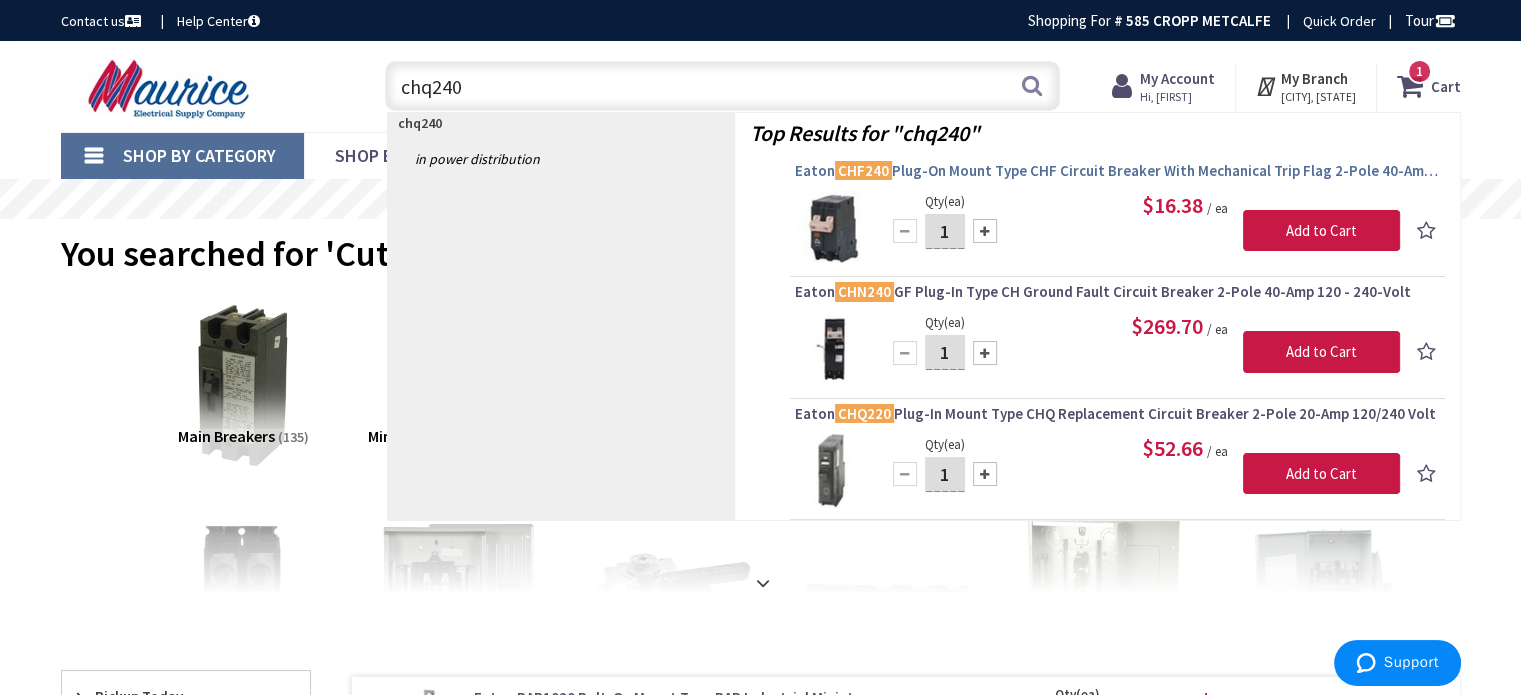 type on "chq240" 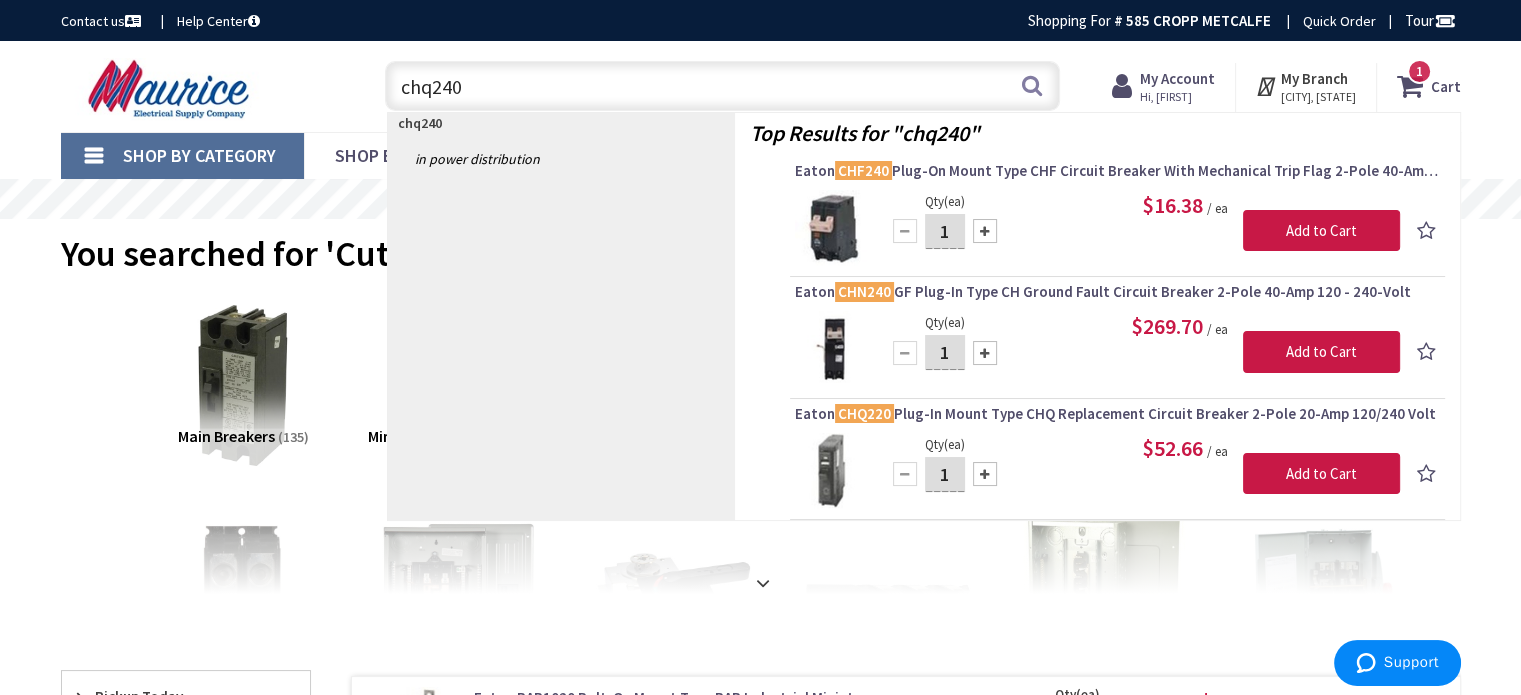 click on "Eaton  CHF240  Plug-On Mount Type CHF Circuit Breaker With Mechanical Trip Flag 2-Pole 40-Amp 120/240 Volt" at bounding box center [1117, 171] 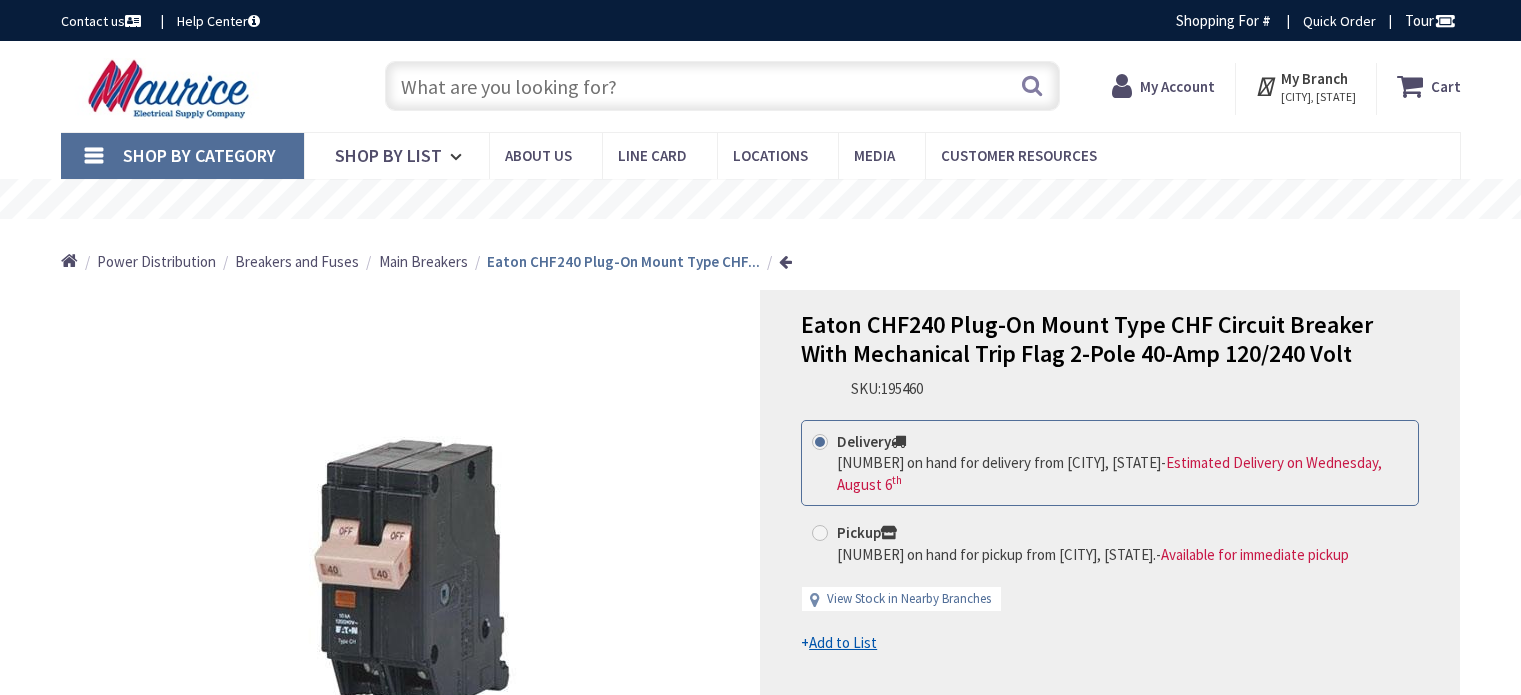 scroll, scrollTop: 0, scrollLeft: 0, axis: both 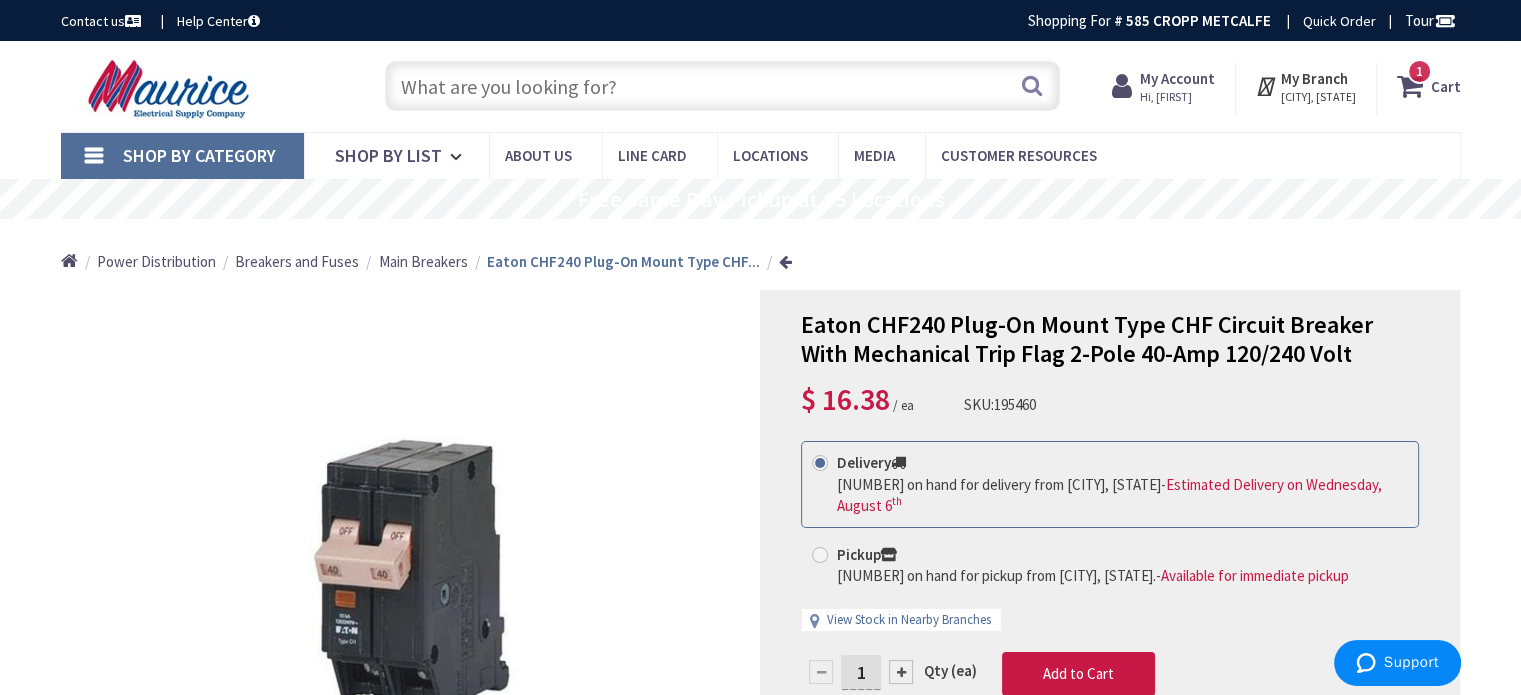 click at bounding box center (722, 86) 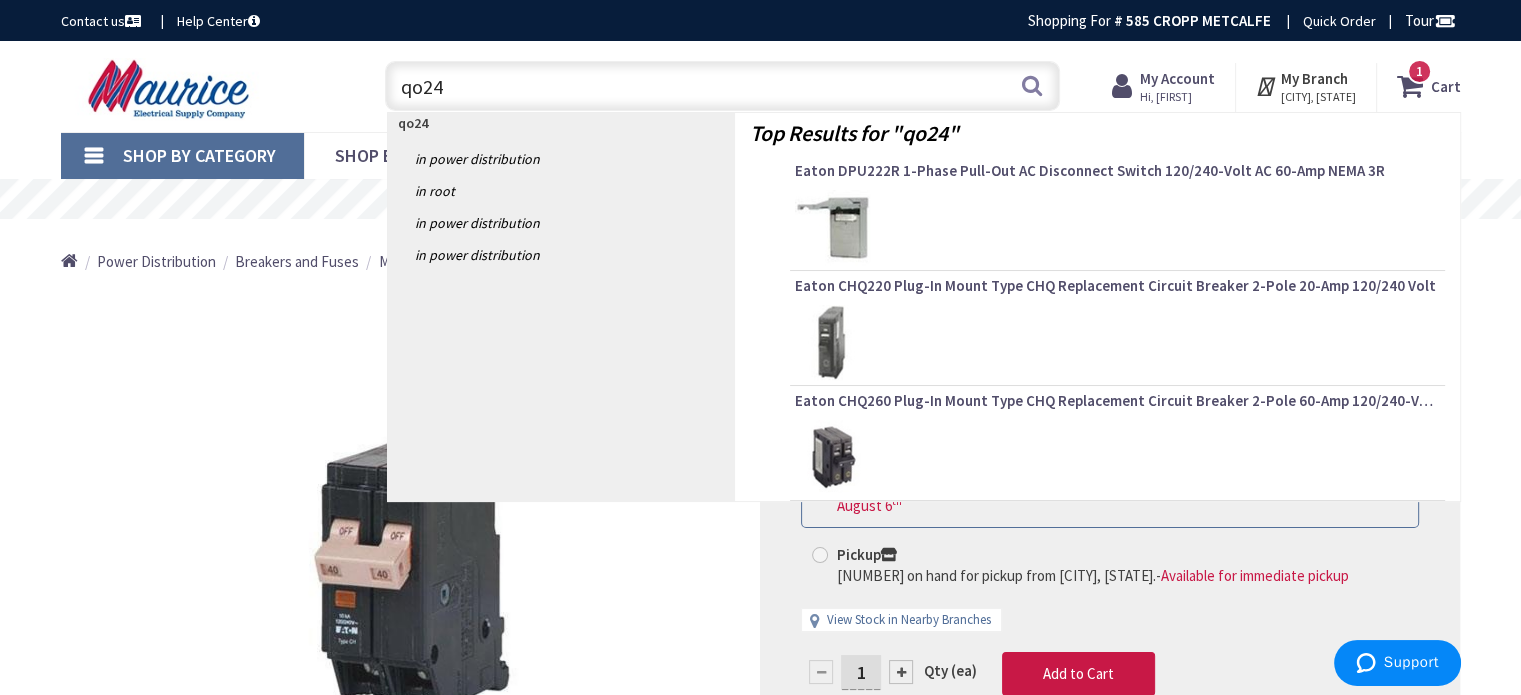 type on "qo240" 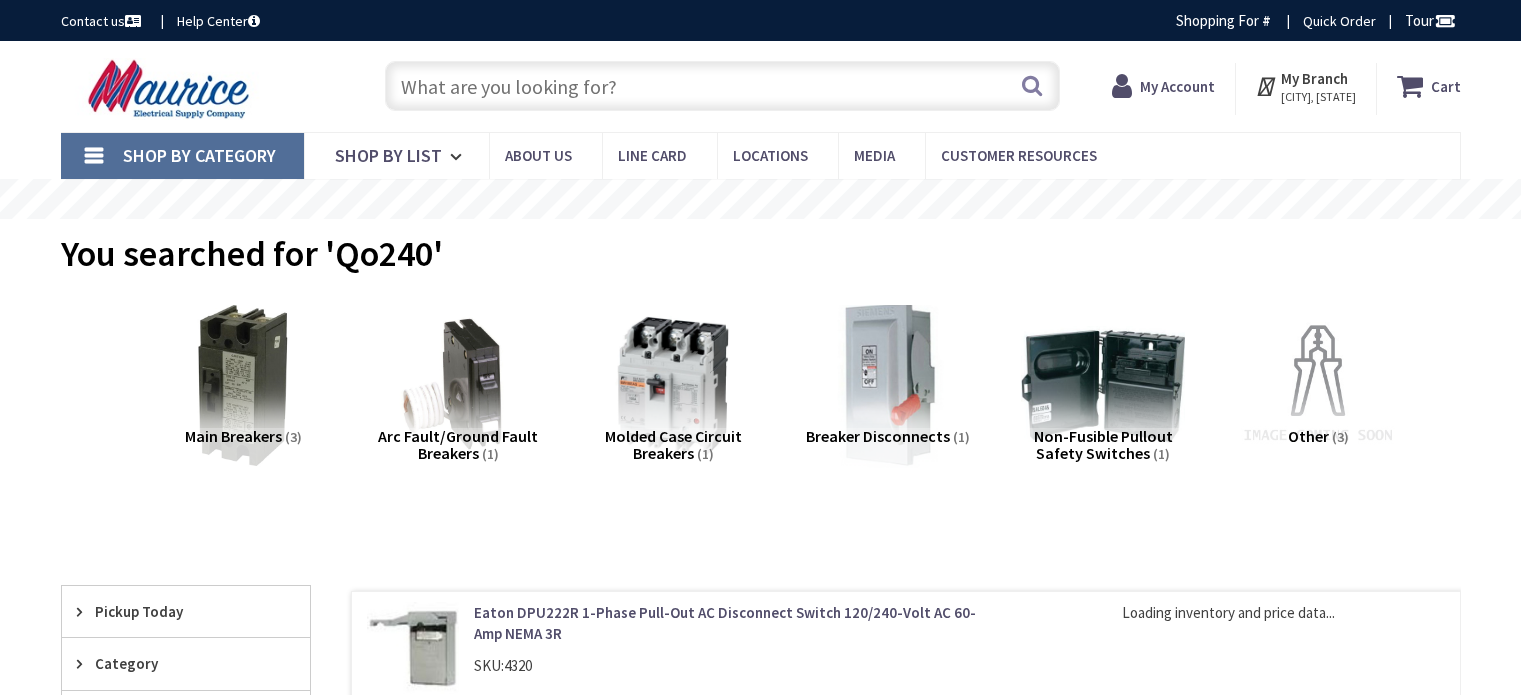 scroll, scrollTop: 0, scrollLeft: 0, axis: both 